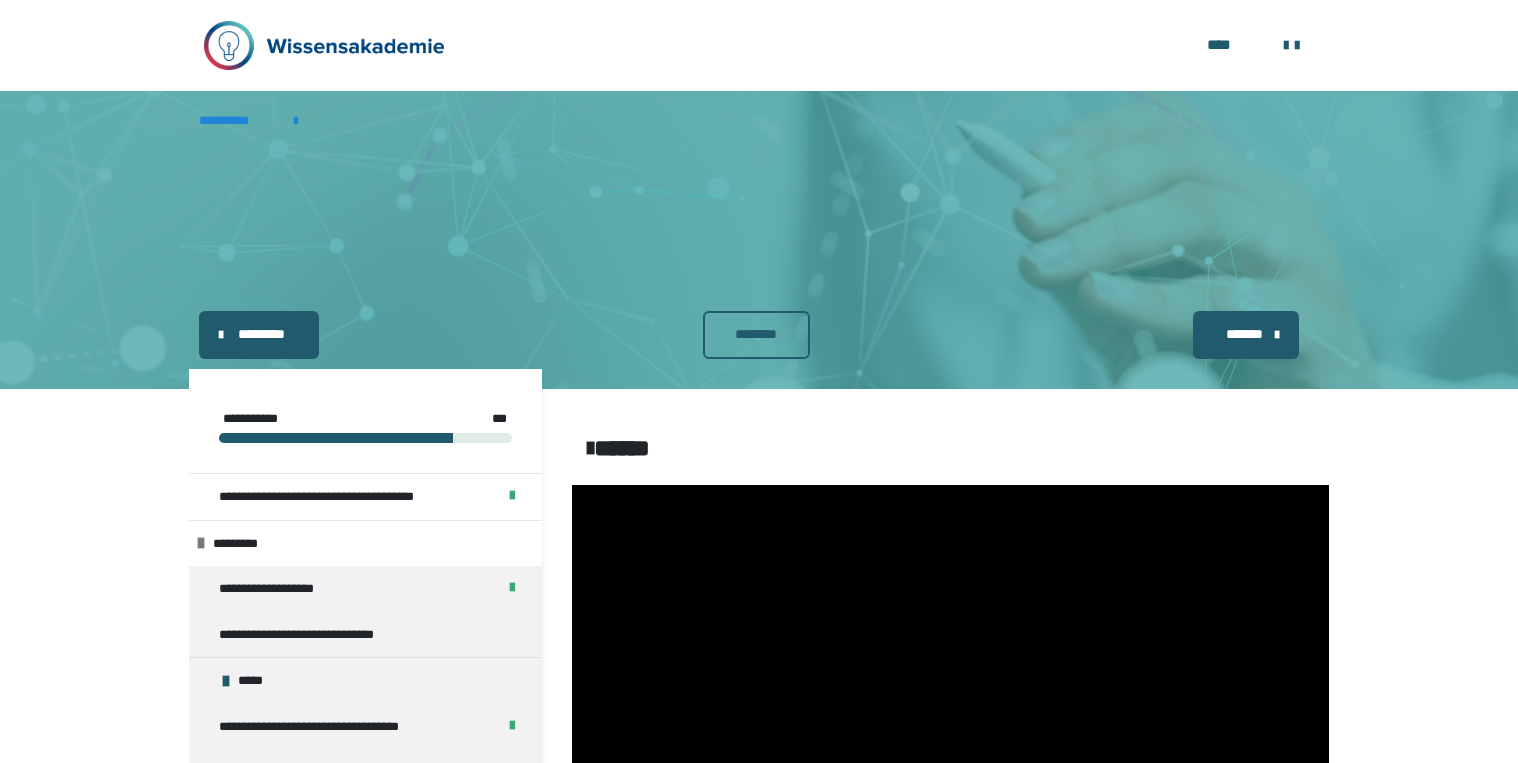 scroll, scrollTop: 180, scrollLeft: 0, axis: vertical 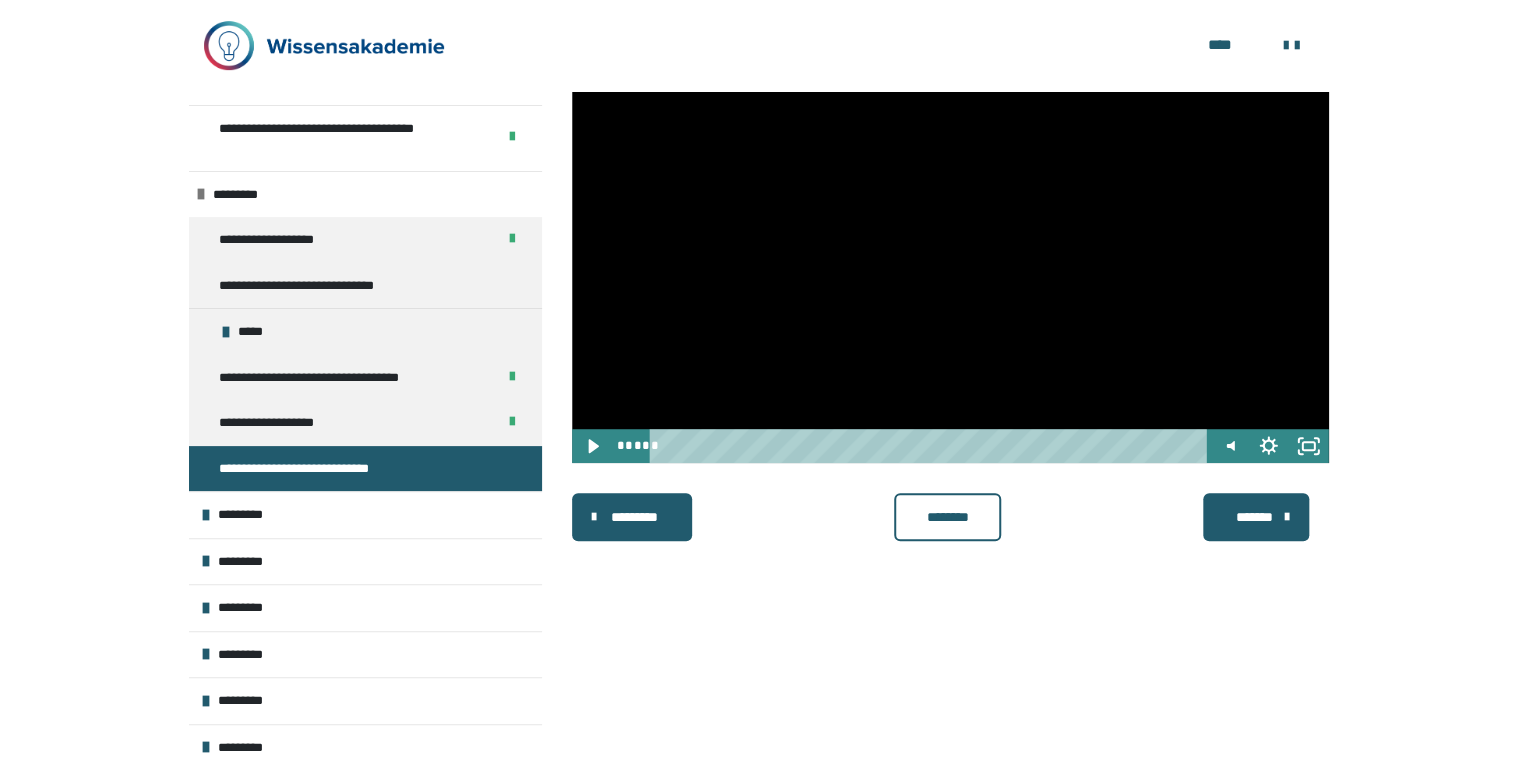 click on "********" at bounding box center (947, 517) 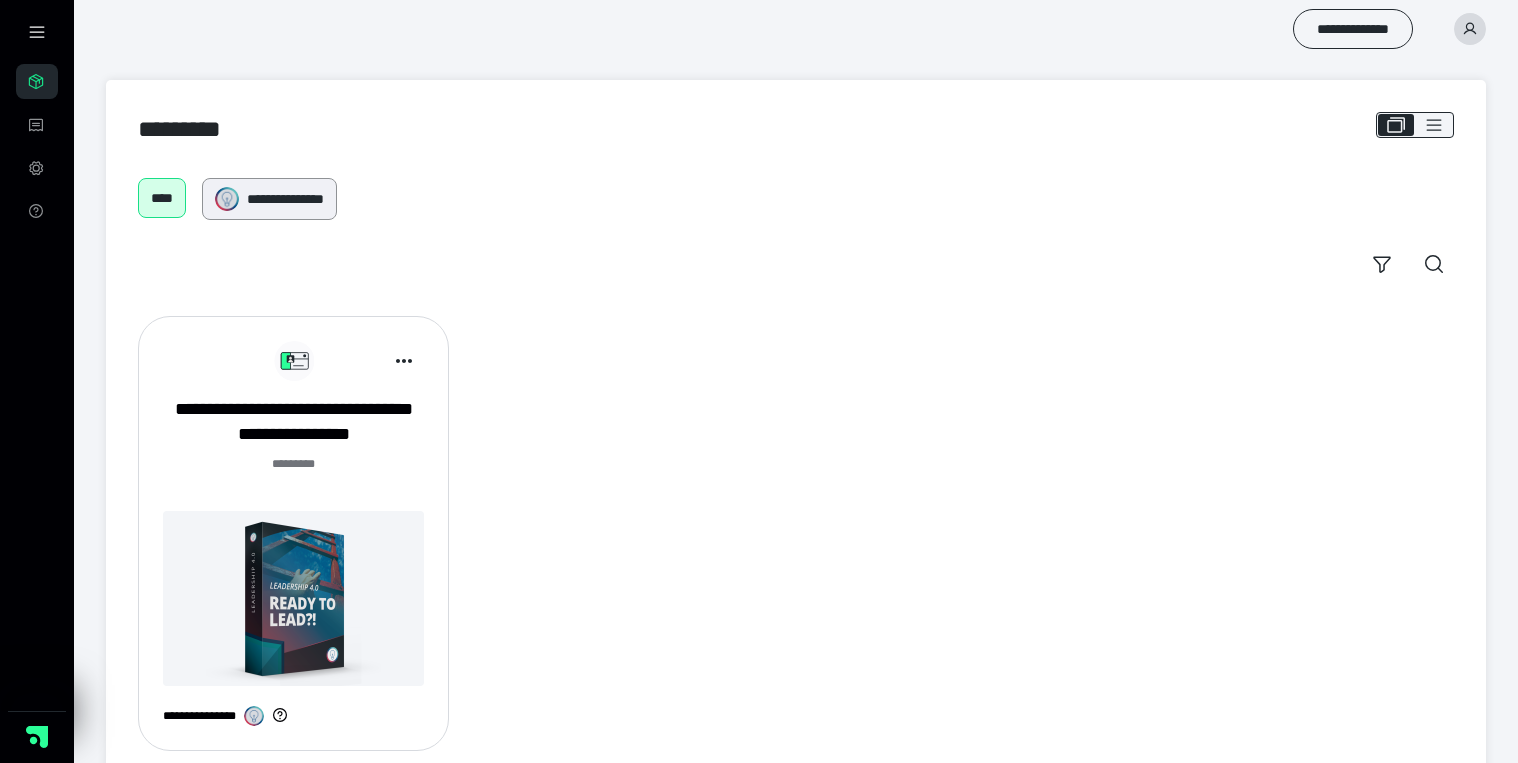 scroll, scrollTop: 0, scrollLeft: 0, axis: both 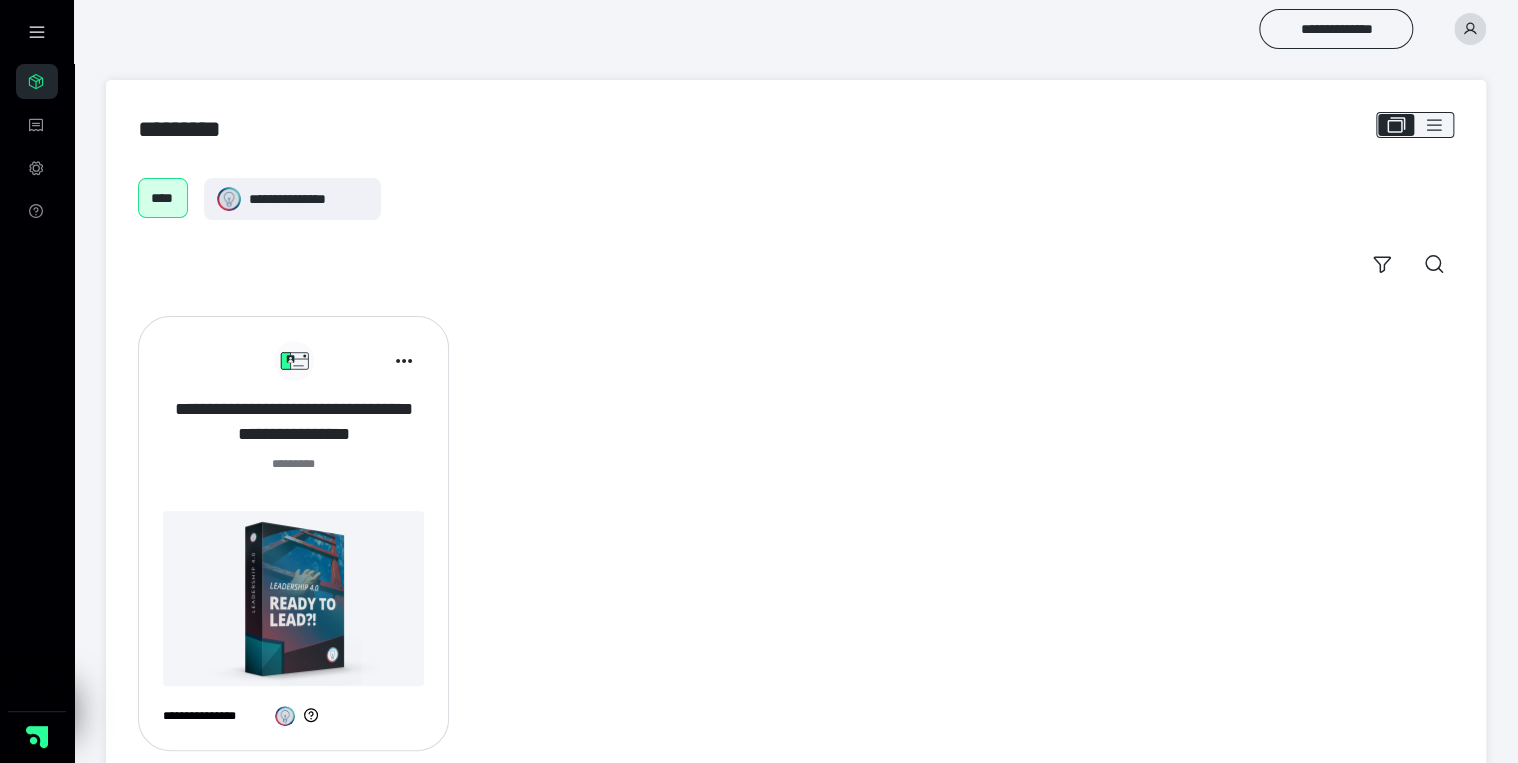 click on "**********" at bounding box center (293, 422) 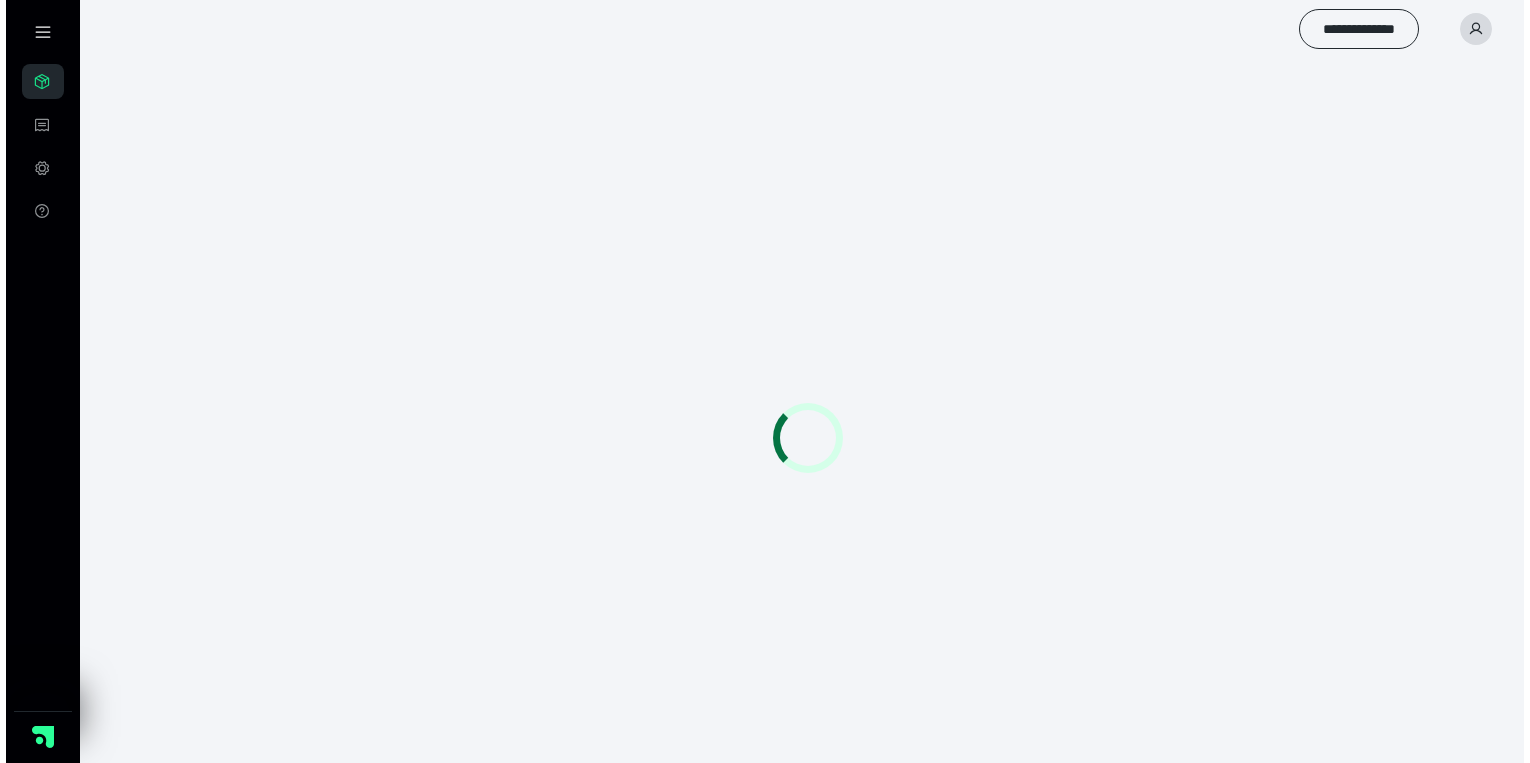 scroll, scrollTop: 0, scrollLeft: 0, axis: both 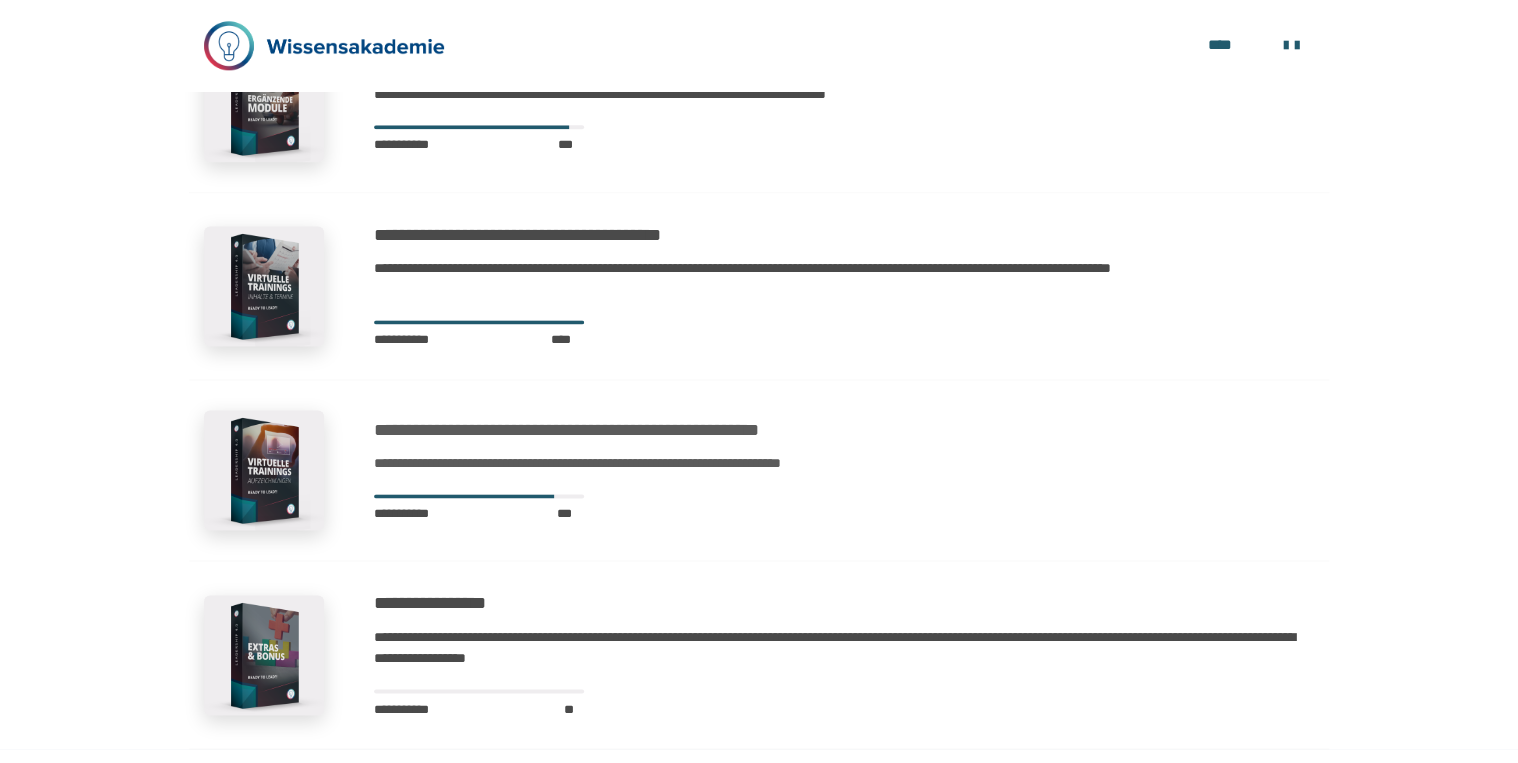 click on "**********" at bounding box center (662, 430) 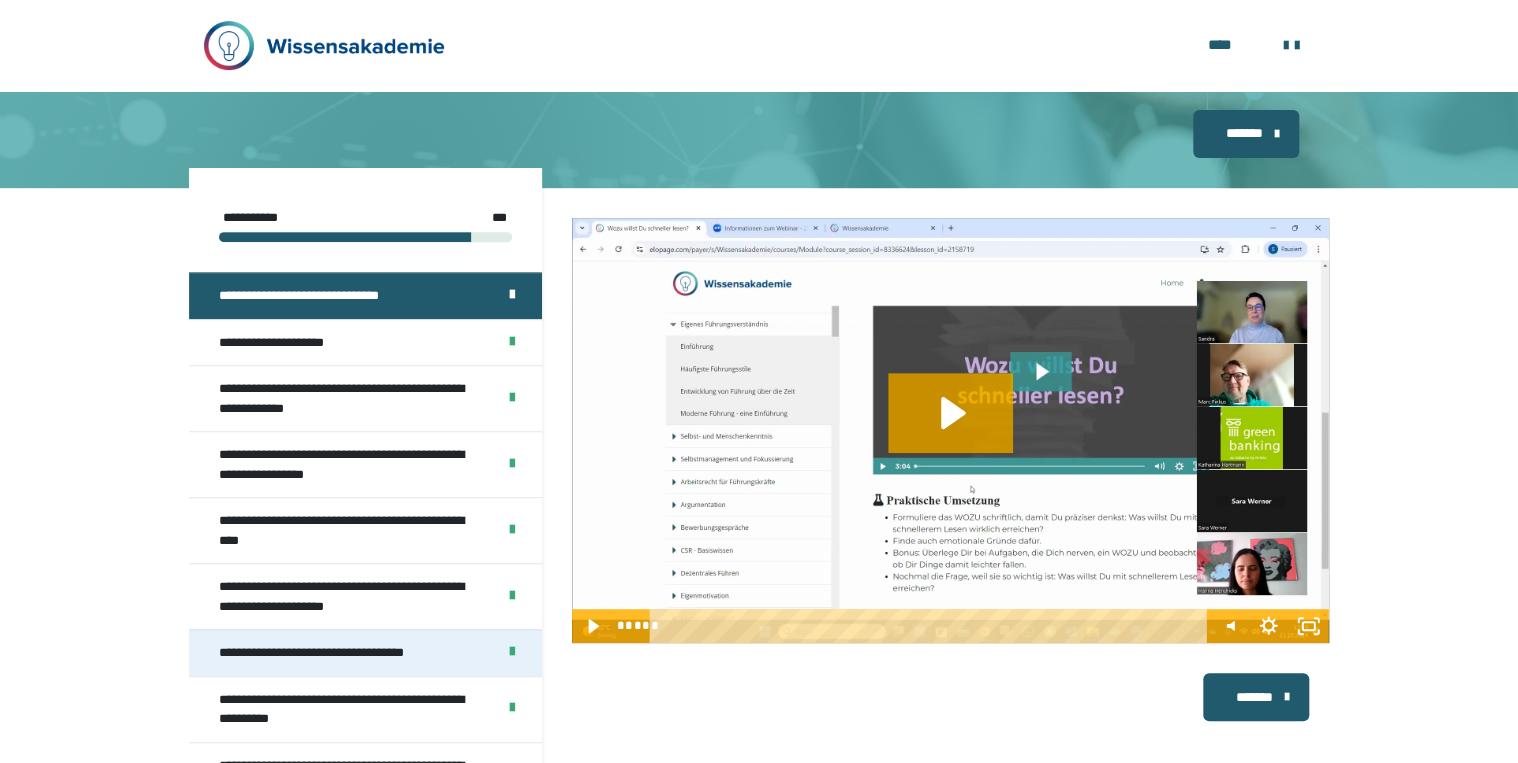 scroll, scrollTop: 498, scrollLeft: 0, axis: vertical 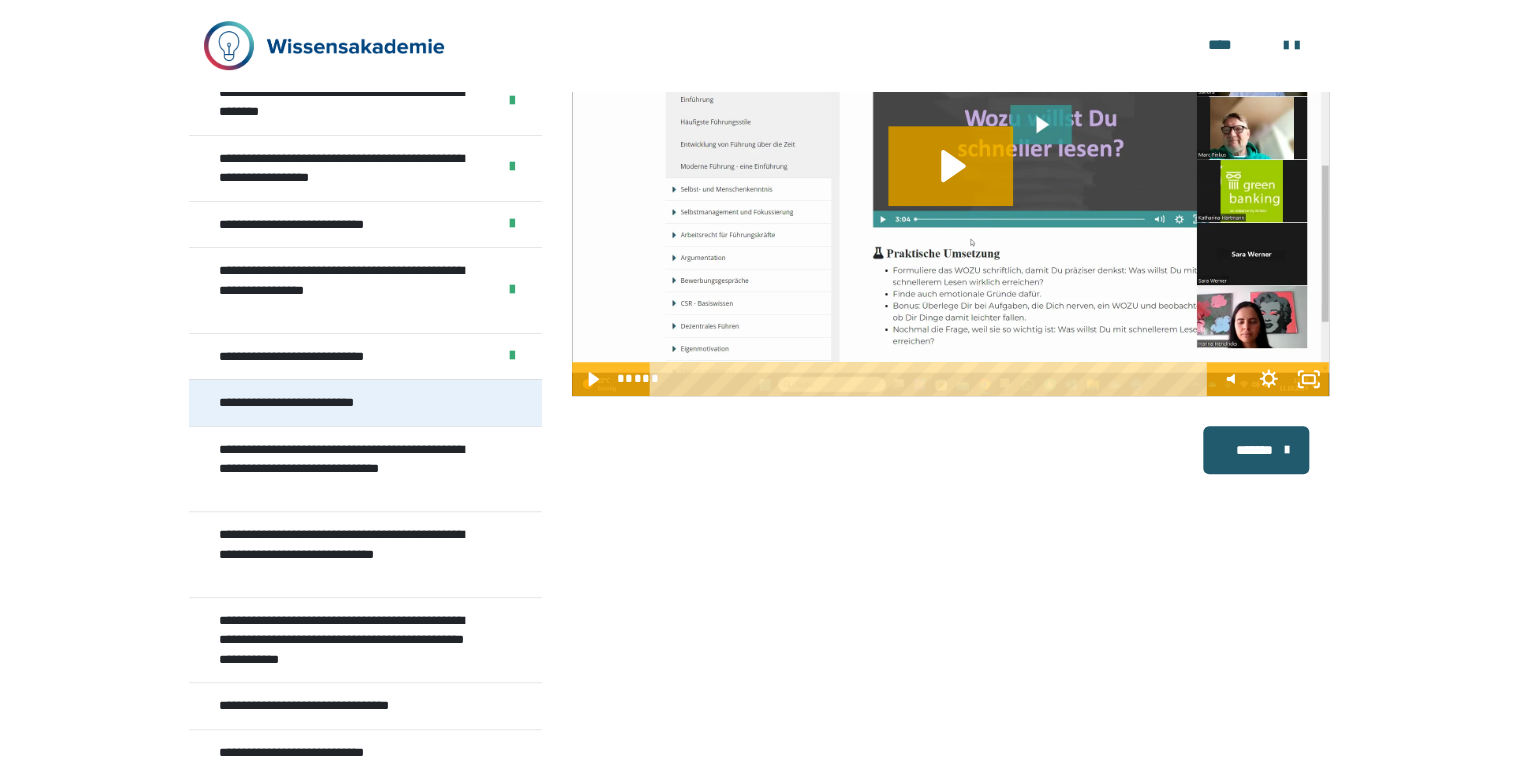 click on "**********" at bounding box center (304, 403) 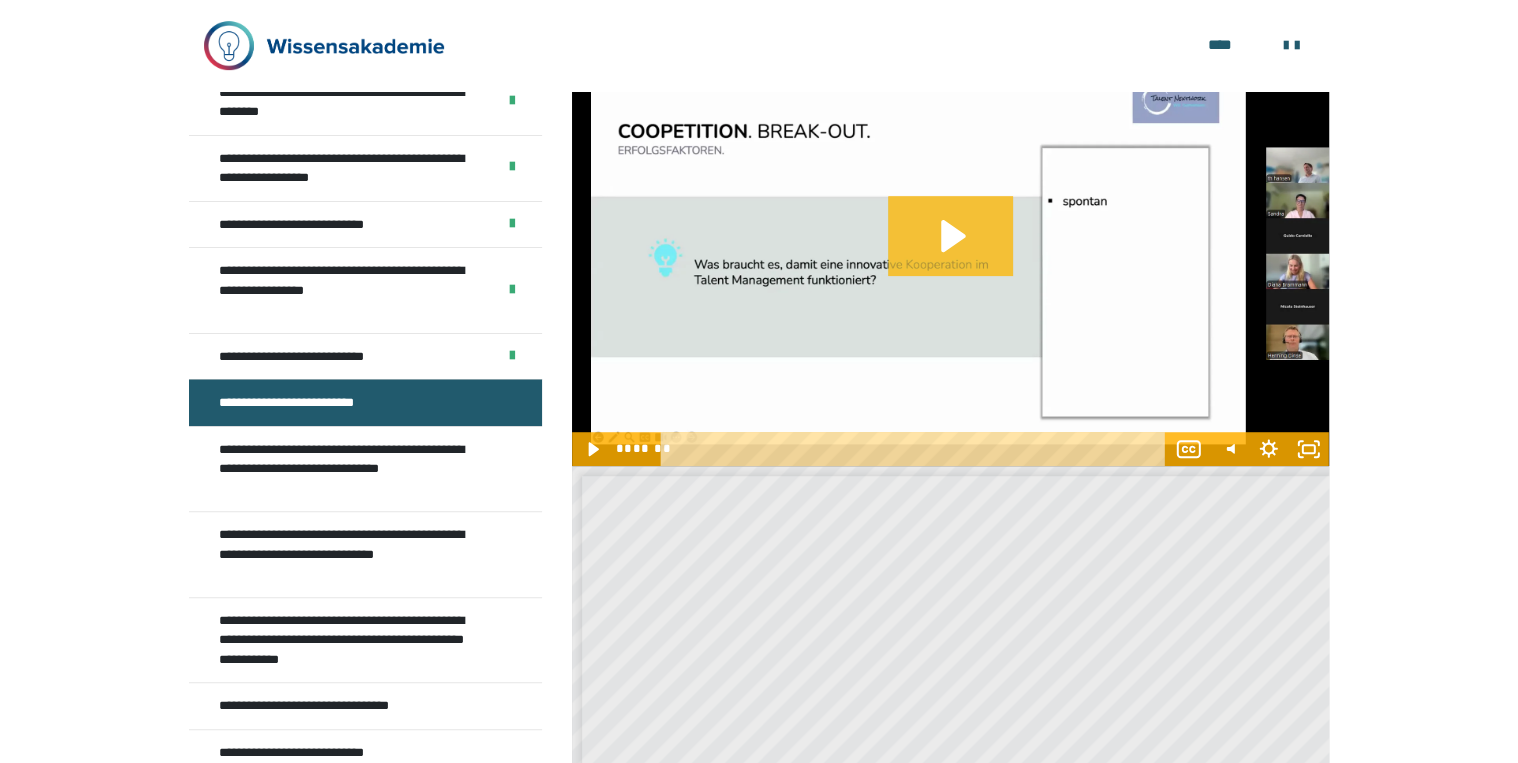 click 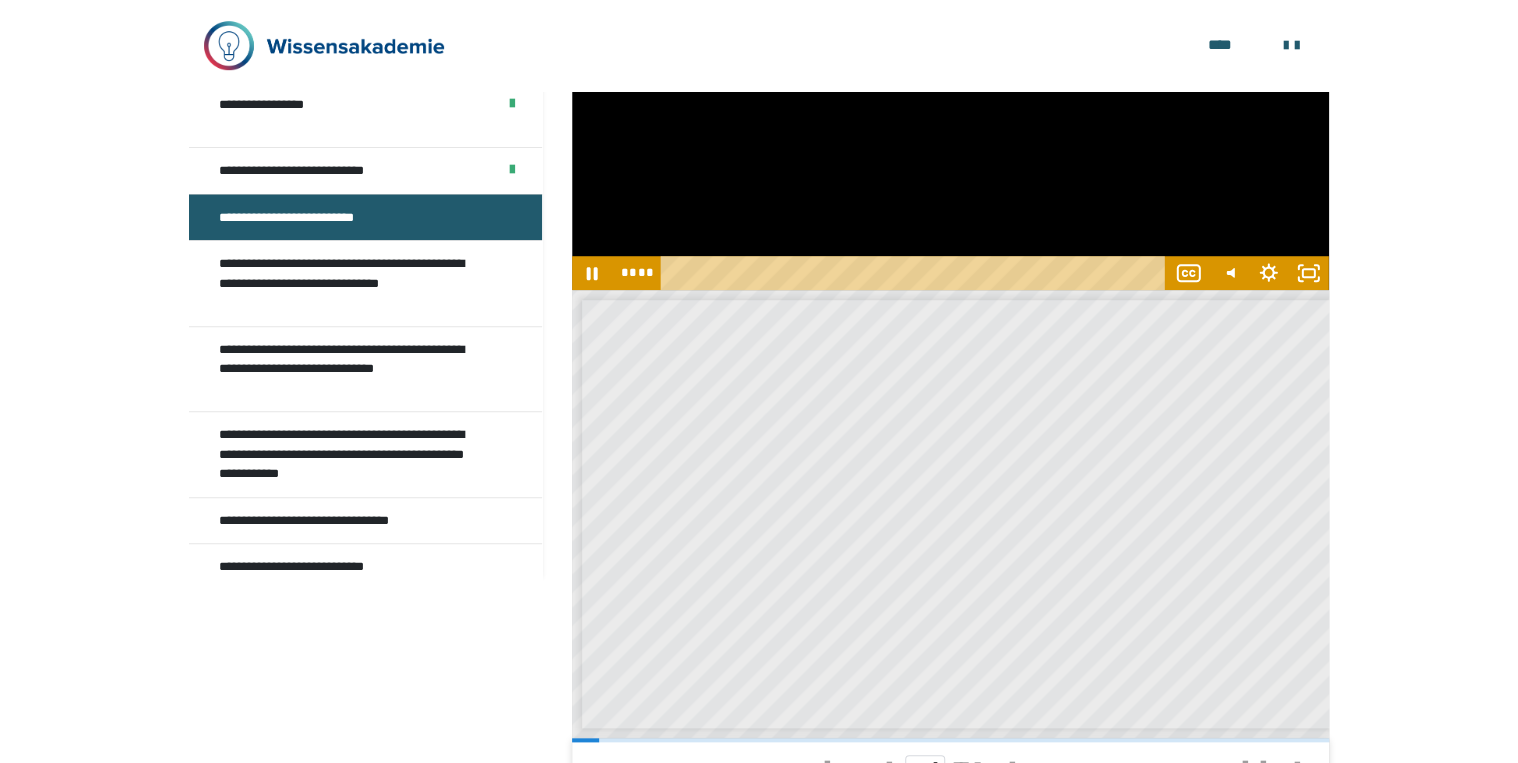 scroll, scrollTop: 368, scrollLeft: 0, axis: vertical 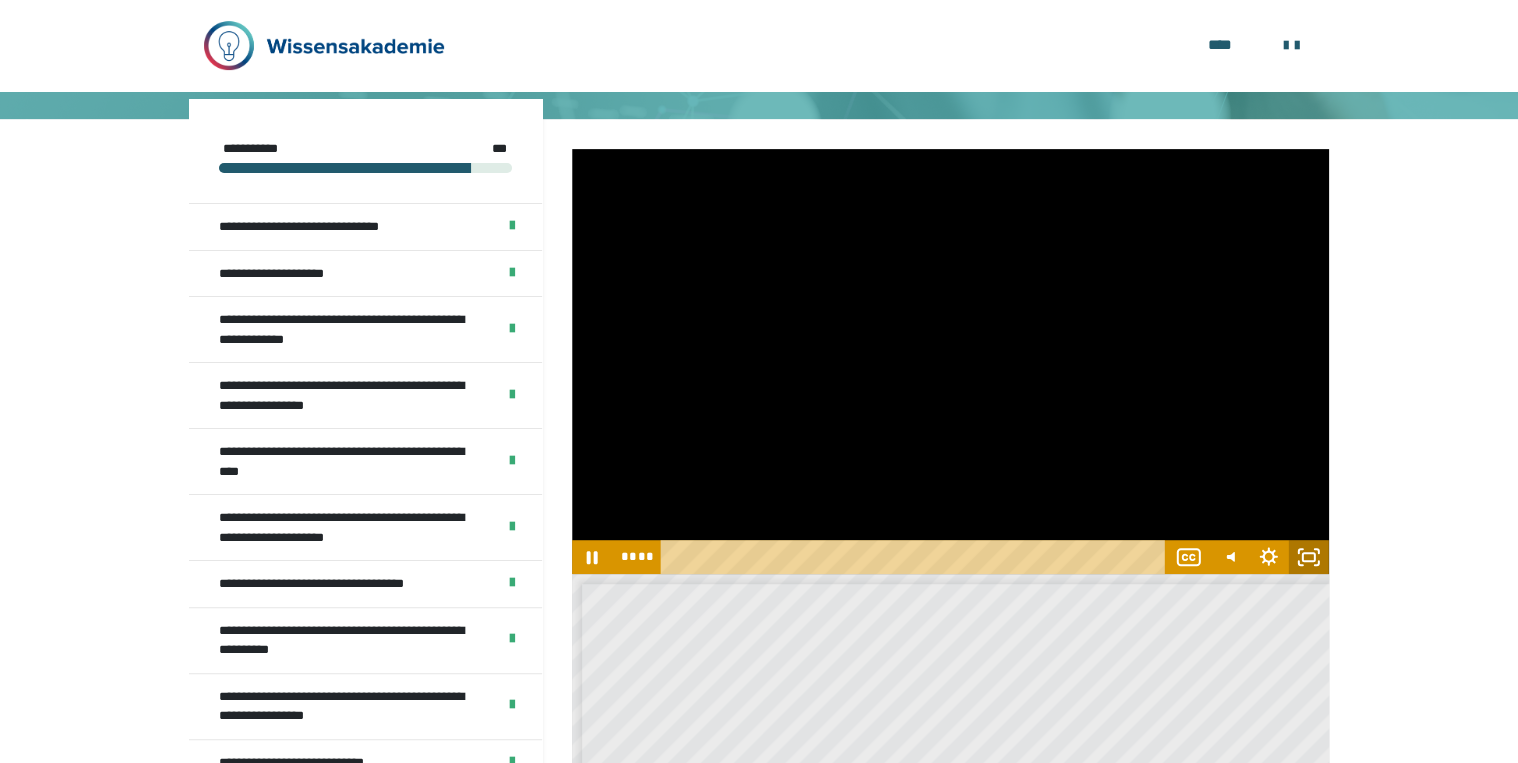 click 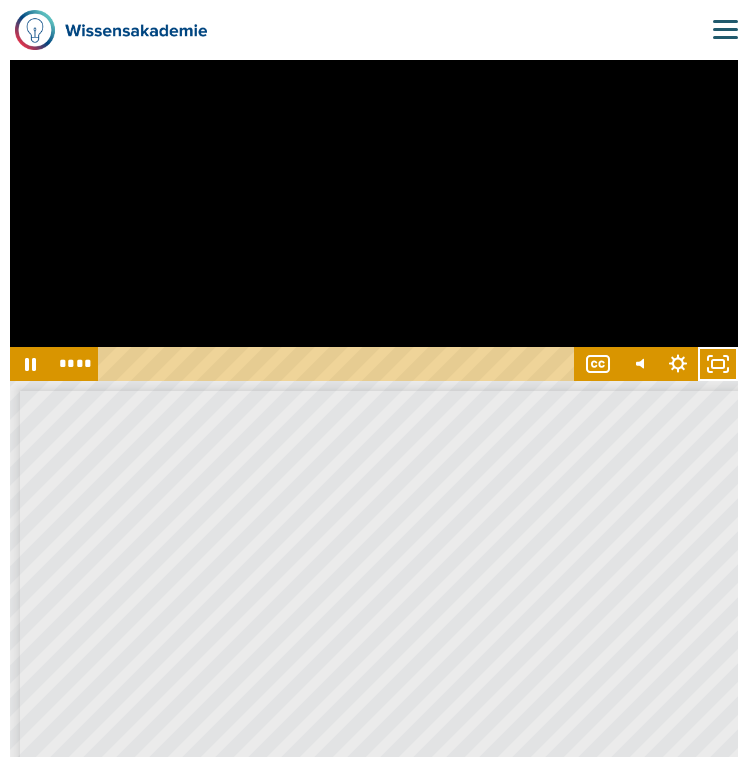 scroll, scrollTop: 400, scrollLeft: 0, axis: vertical 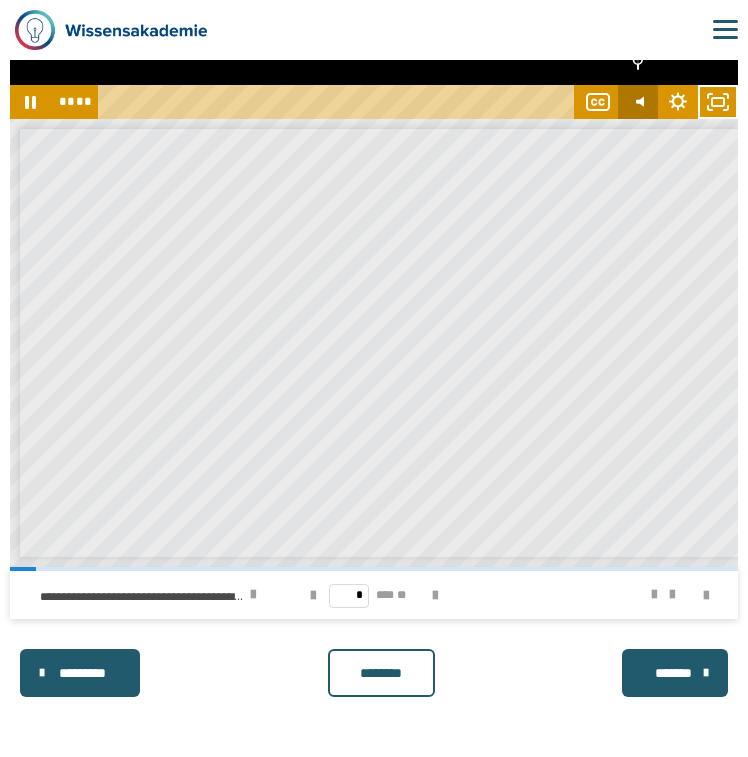 click 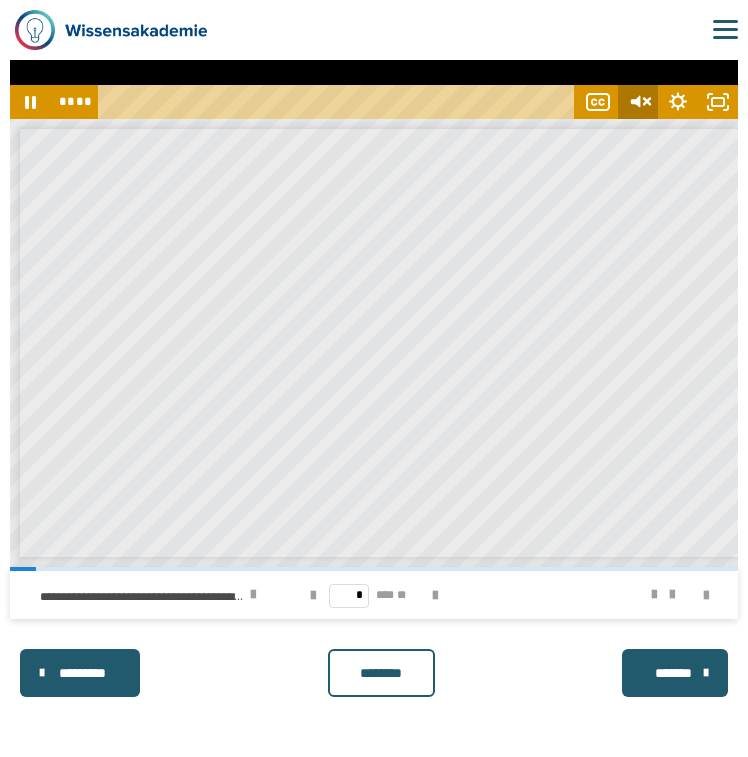 click 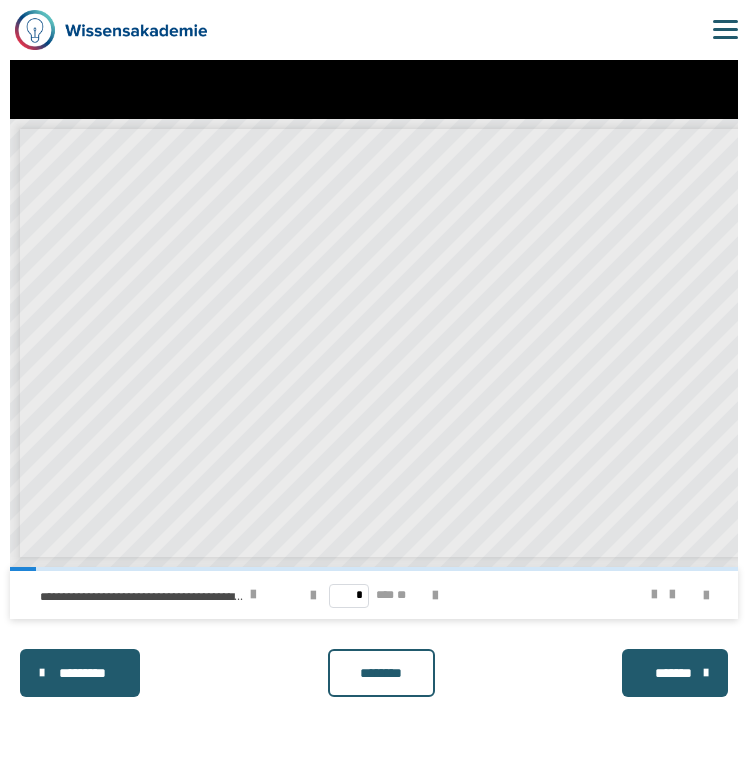 scroll, scrollTop: 0, scrollLeft: 0, axis: both 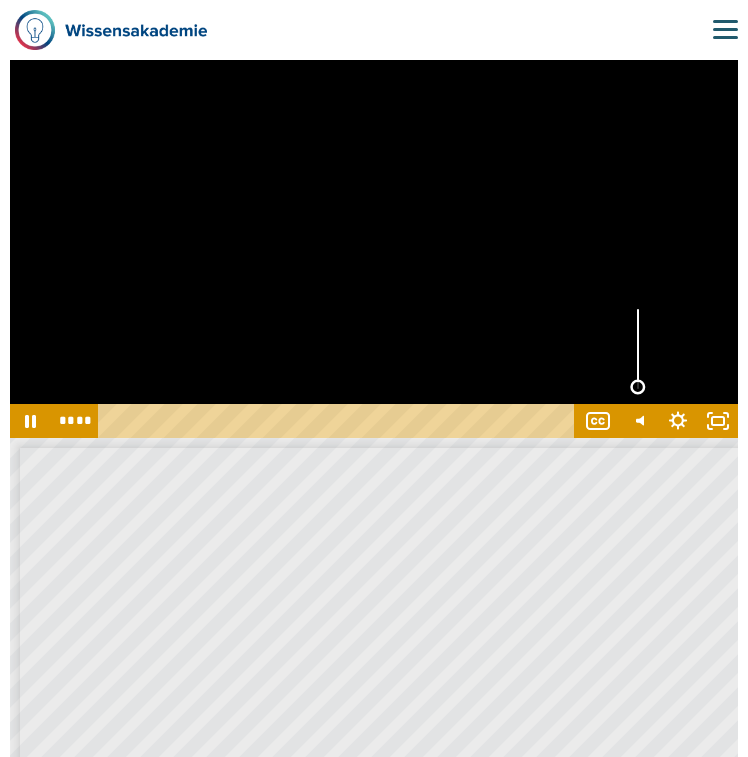 click at bounding box center [637, 387] 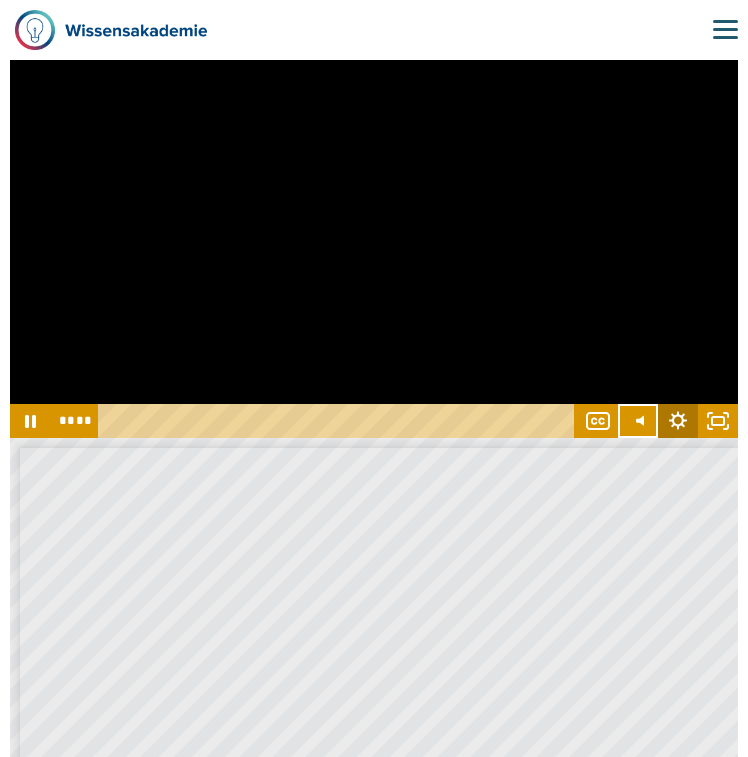 click 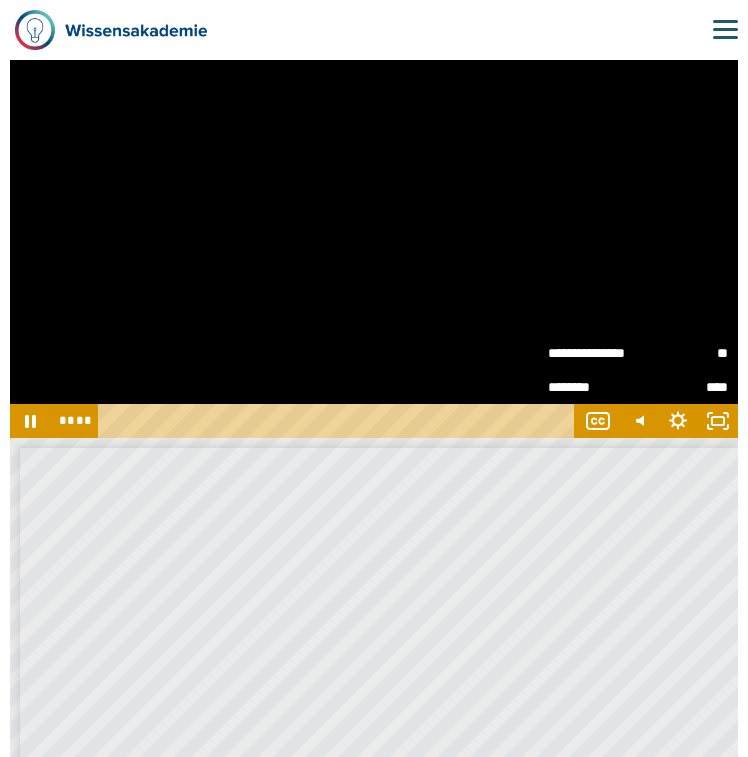 click on "**" at bounding box center [683, 352] 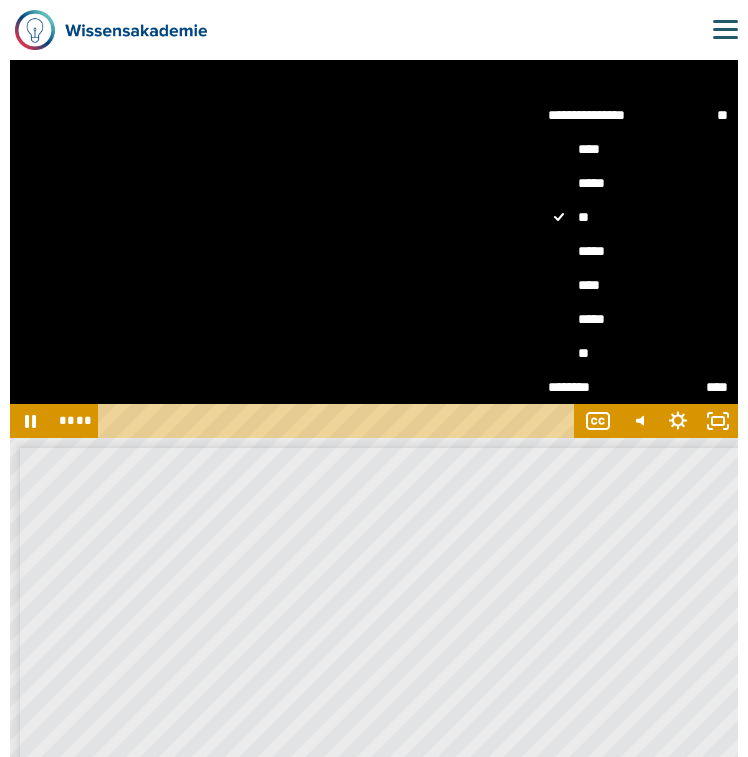 click on "*****" at bounding box center [638, 251] 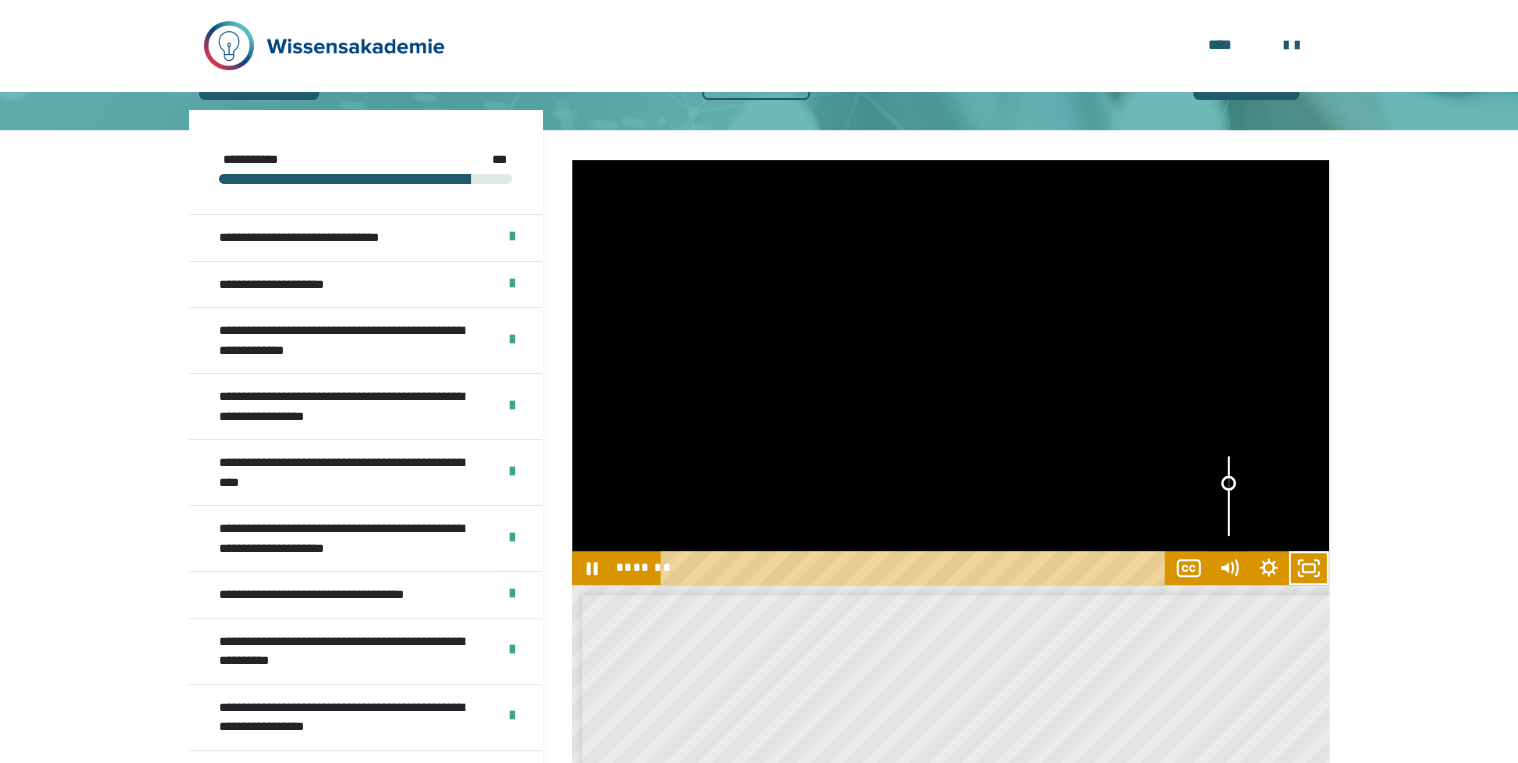 drag, startPoint x: 1225, startPoint y: 530, endPoint x: 1228, endPoint y: 477, distance: 53.08484 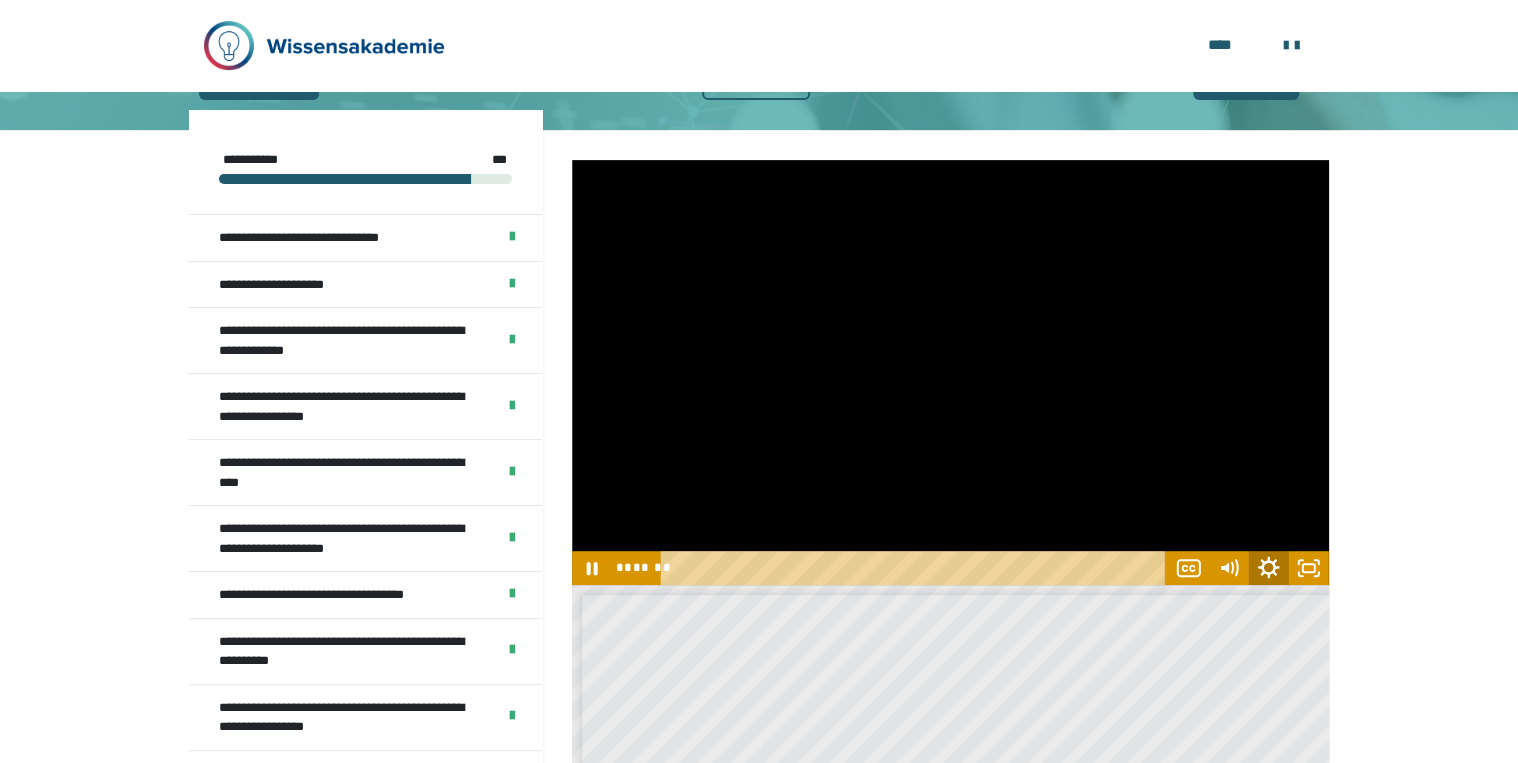 click 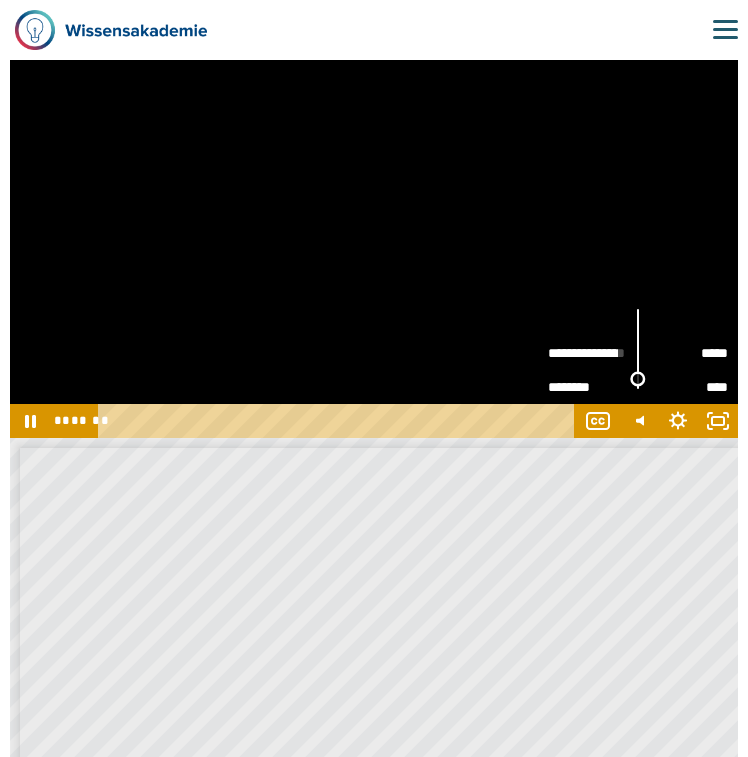 drag, startPoint x: 640, startPoint y: 333, endPoint x: 640, endPoint y: 379, distance: 46 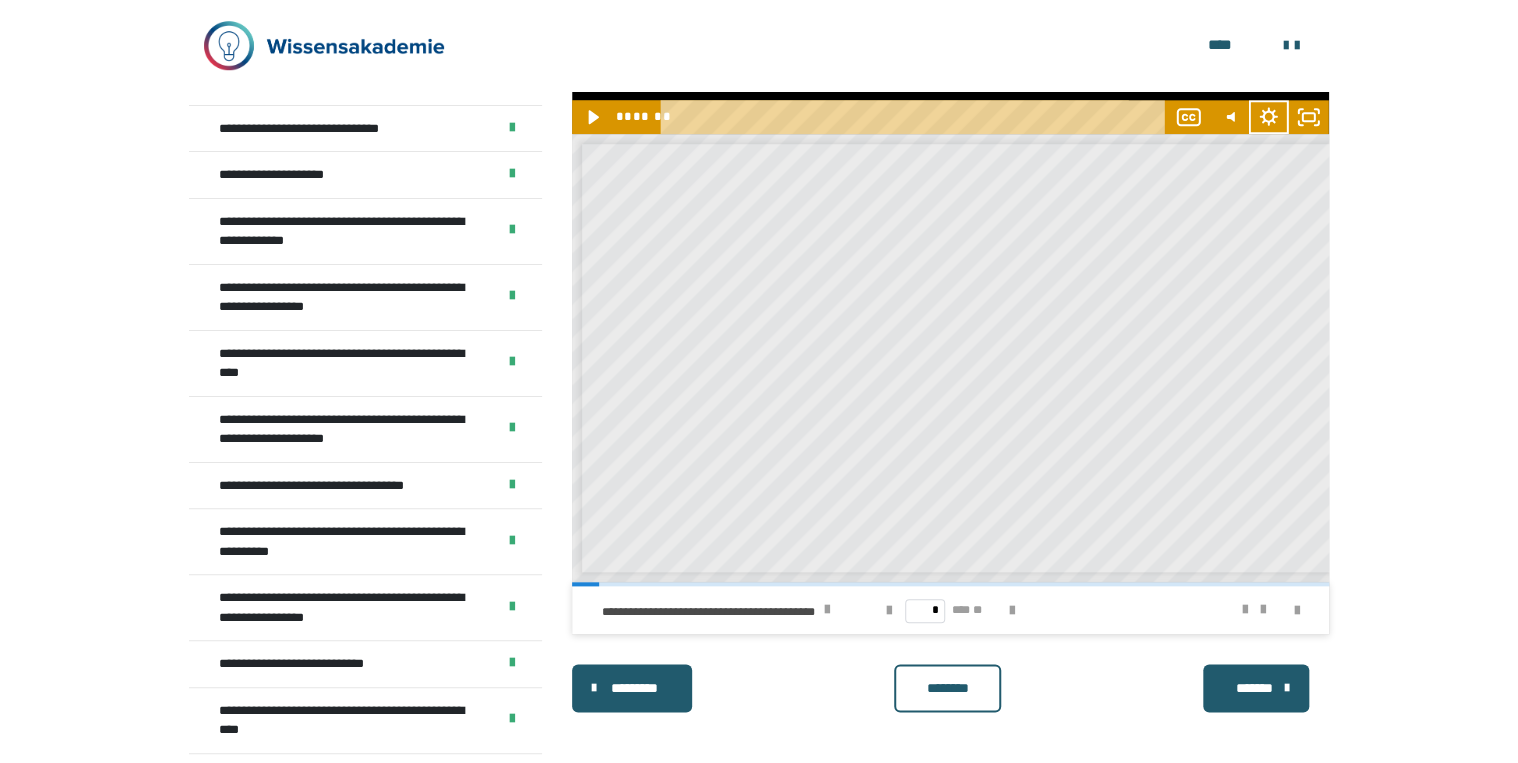 scroll, scrollTop: 768, scrollLeft: 0, axis: vertical 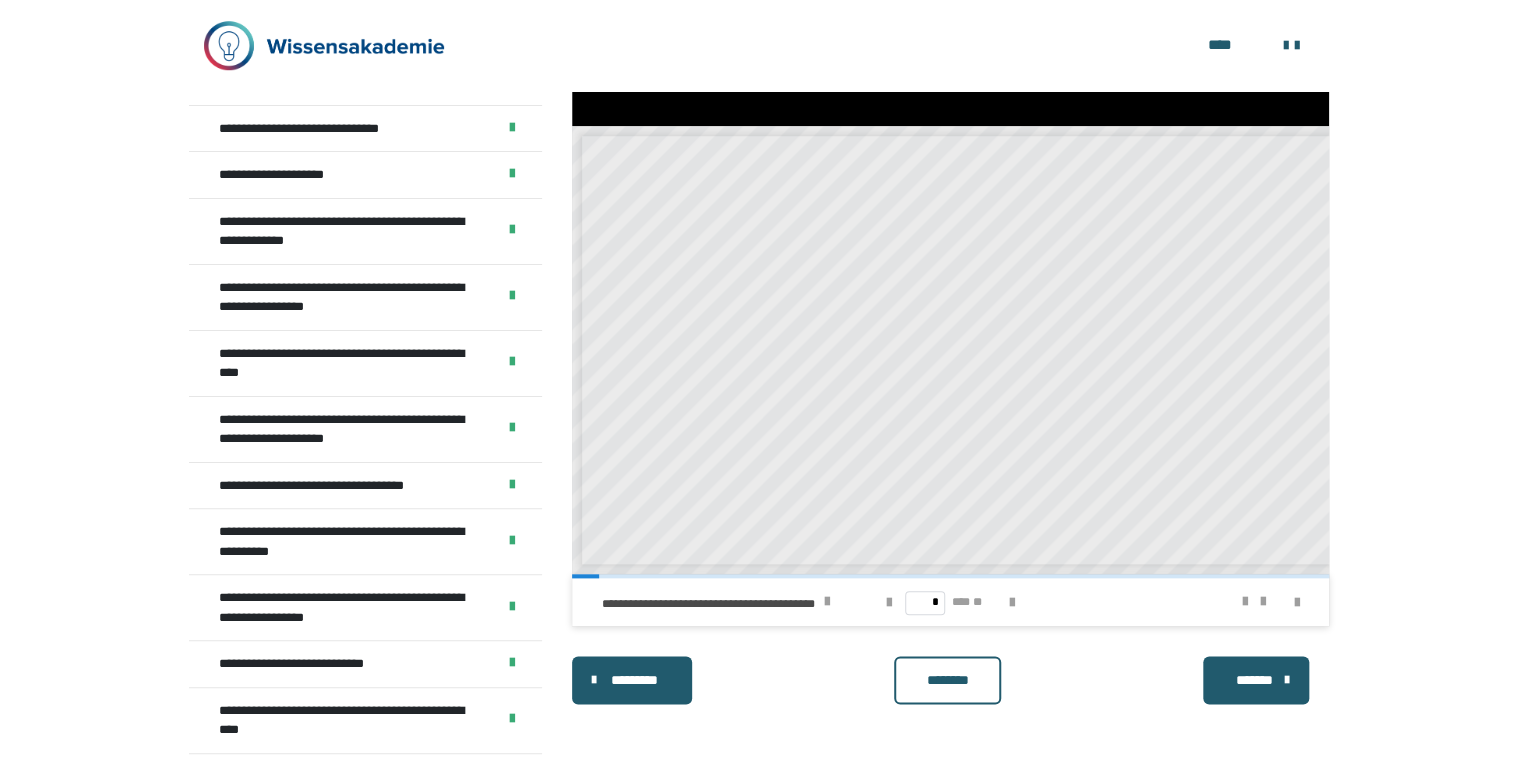 click on "********" at bounding box center [947, 680] 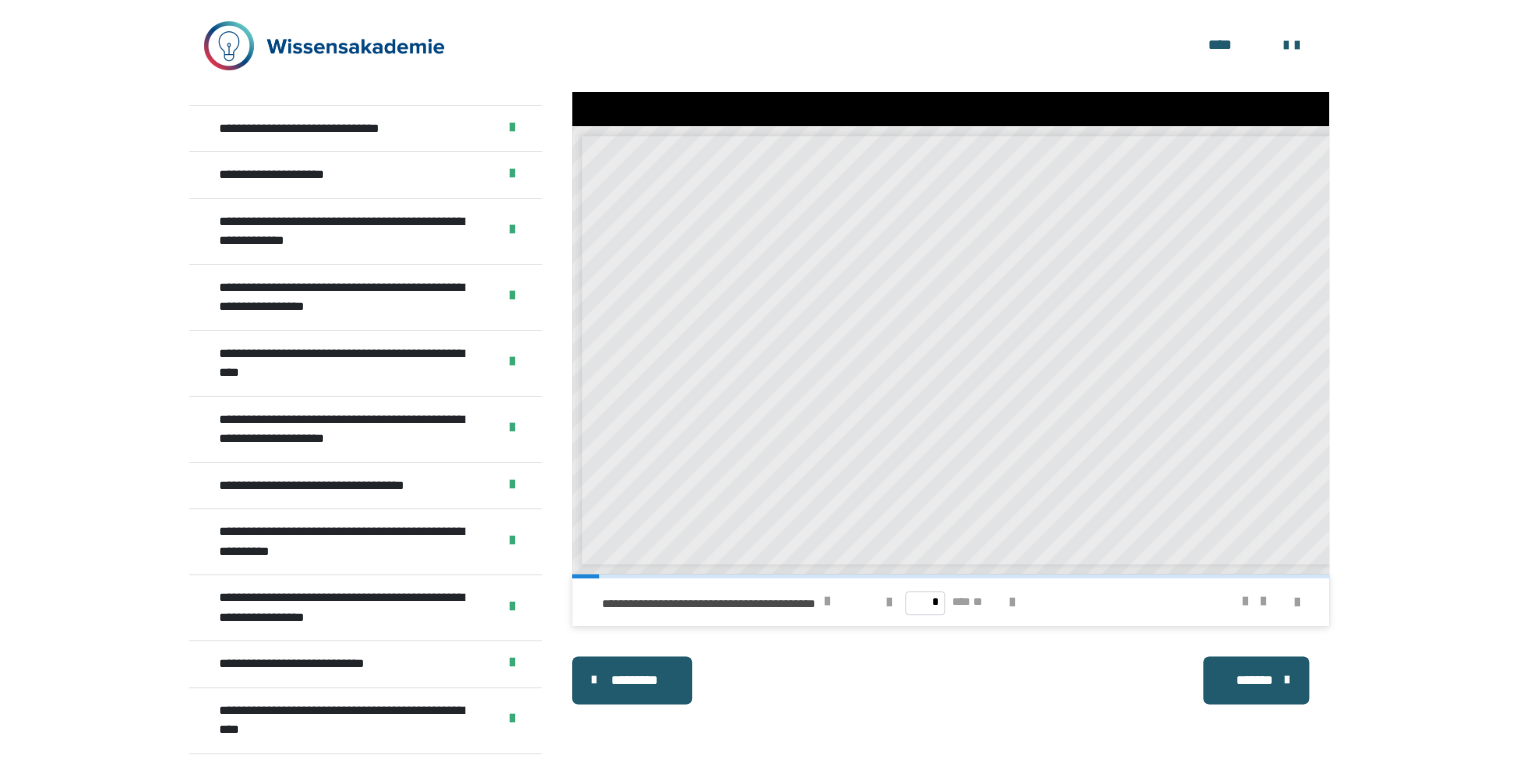 click on "*******" at bounding box center (1254, 680) 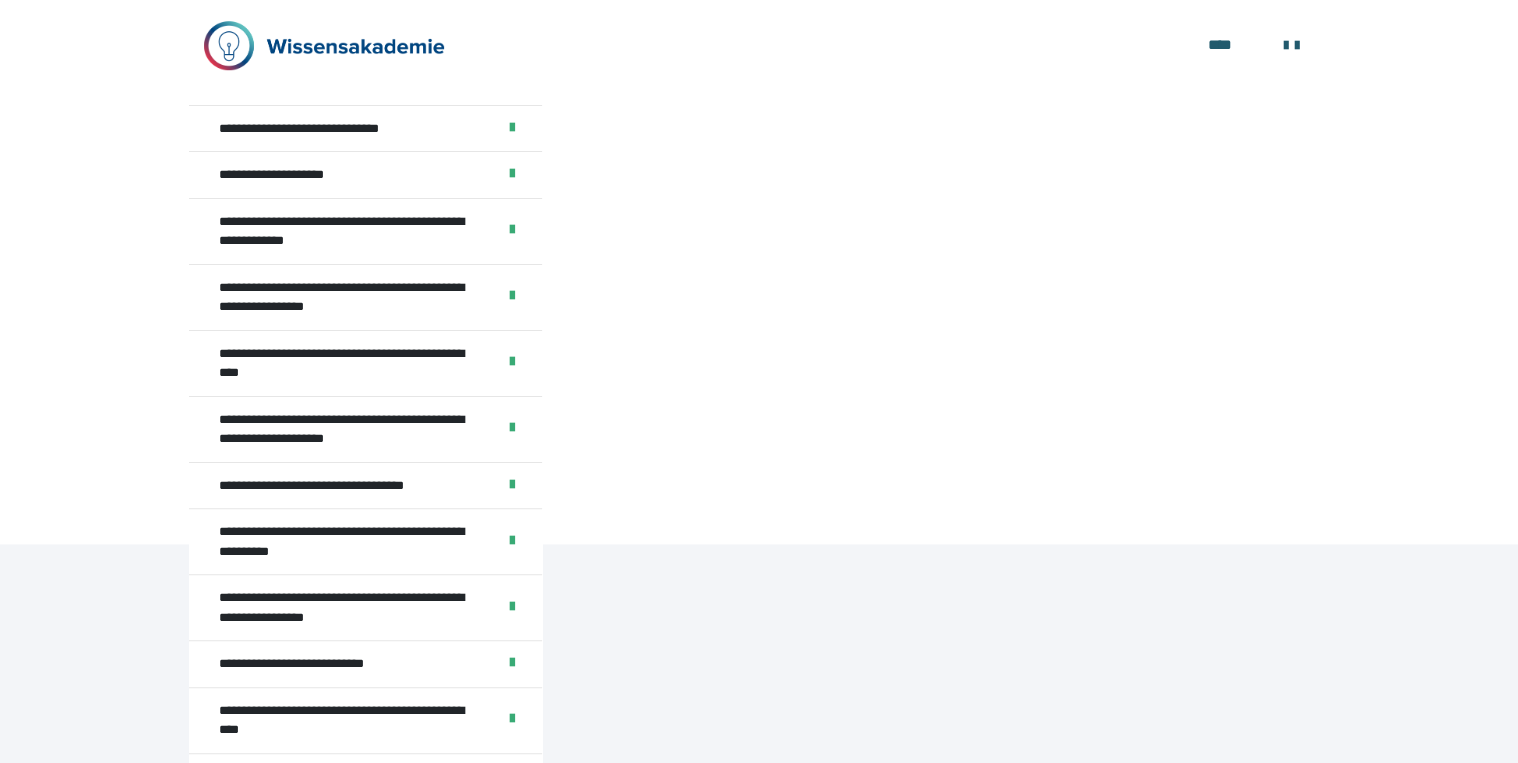 scroll, scrollTop: 548, scrollLeft: 0, axis: vertical 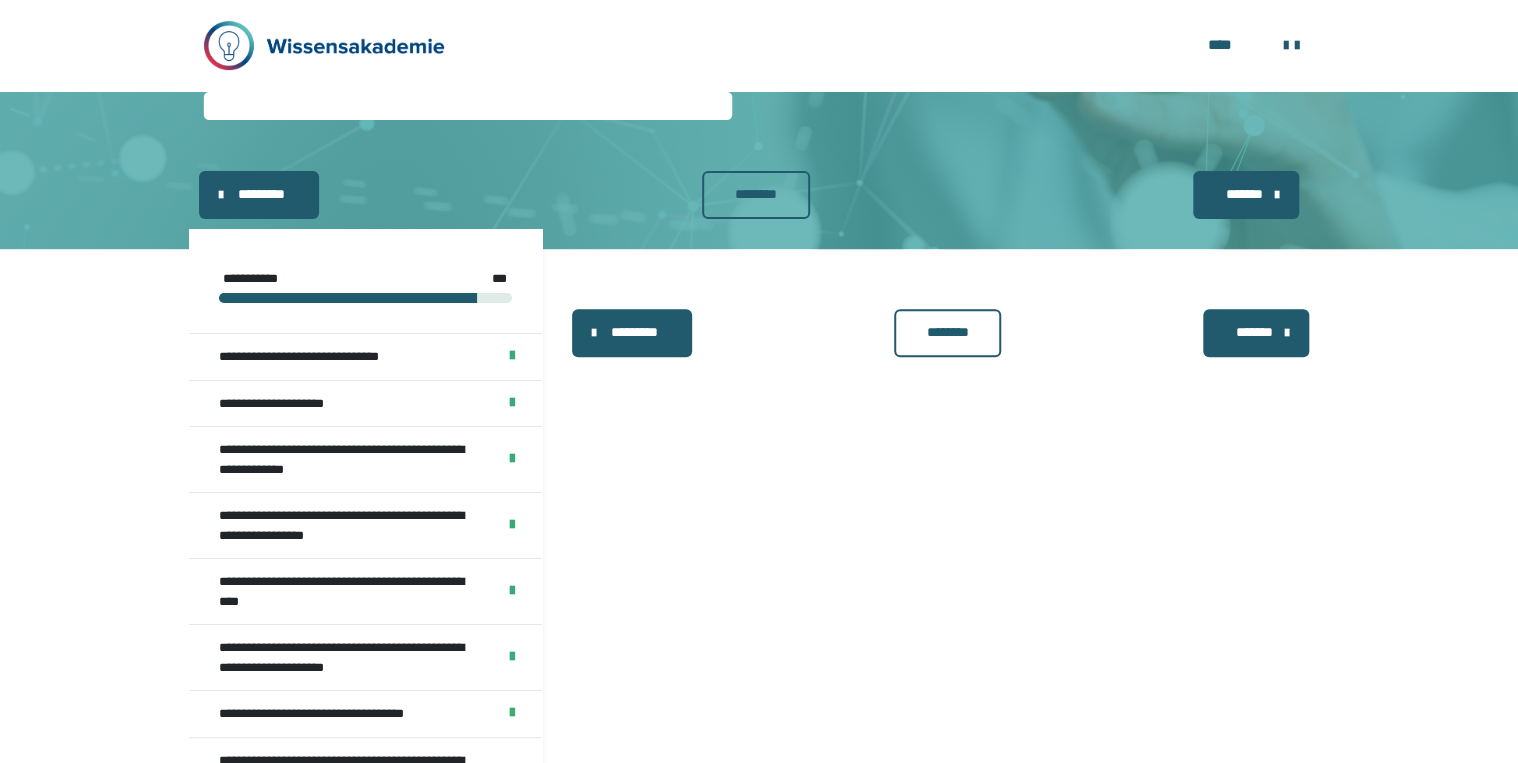 click on "********" at bounding box center [947, 333] 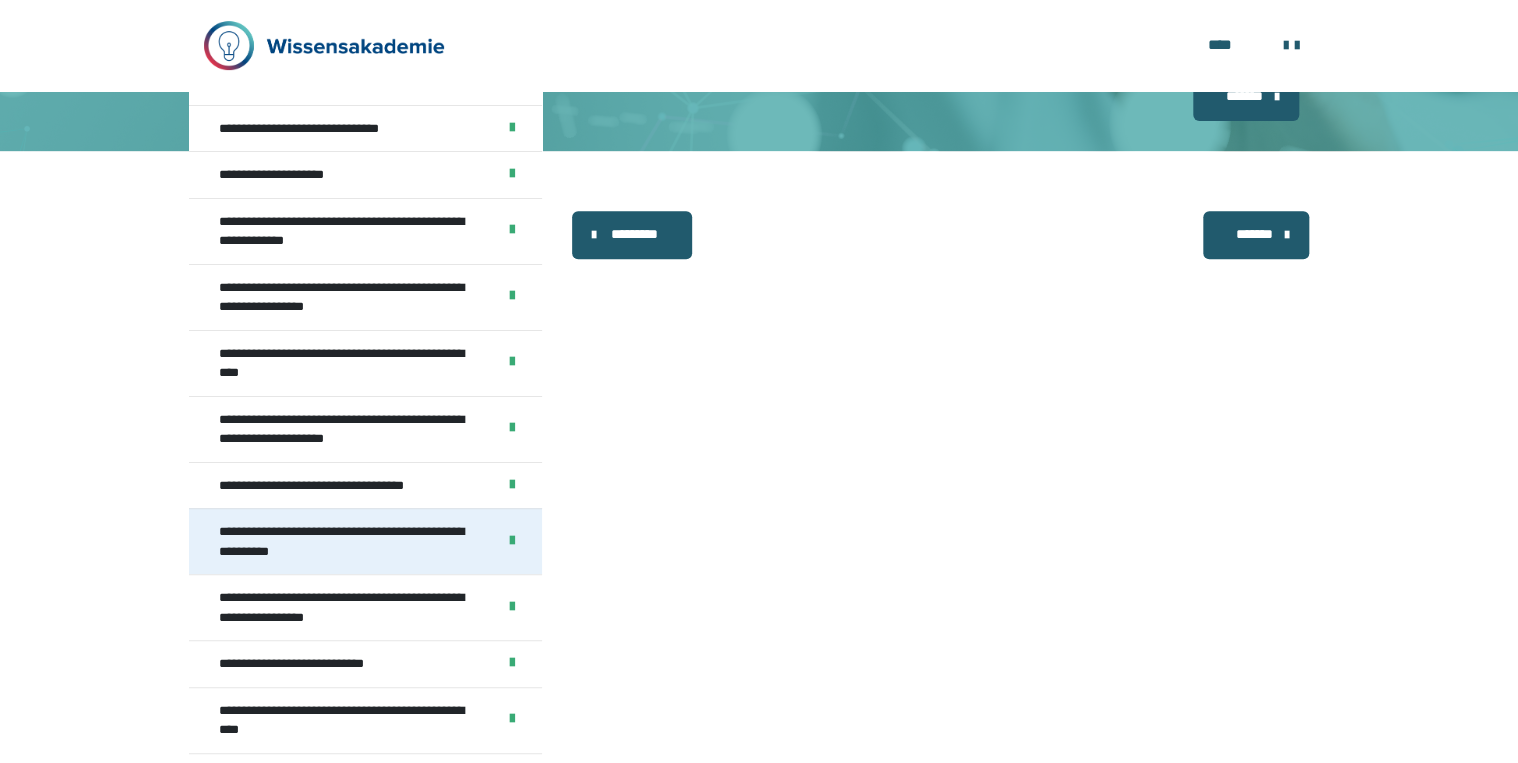 scroll, scrollTop: 548, scrollLeft: 0, axis: vertical 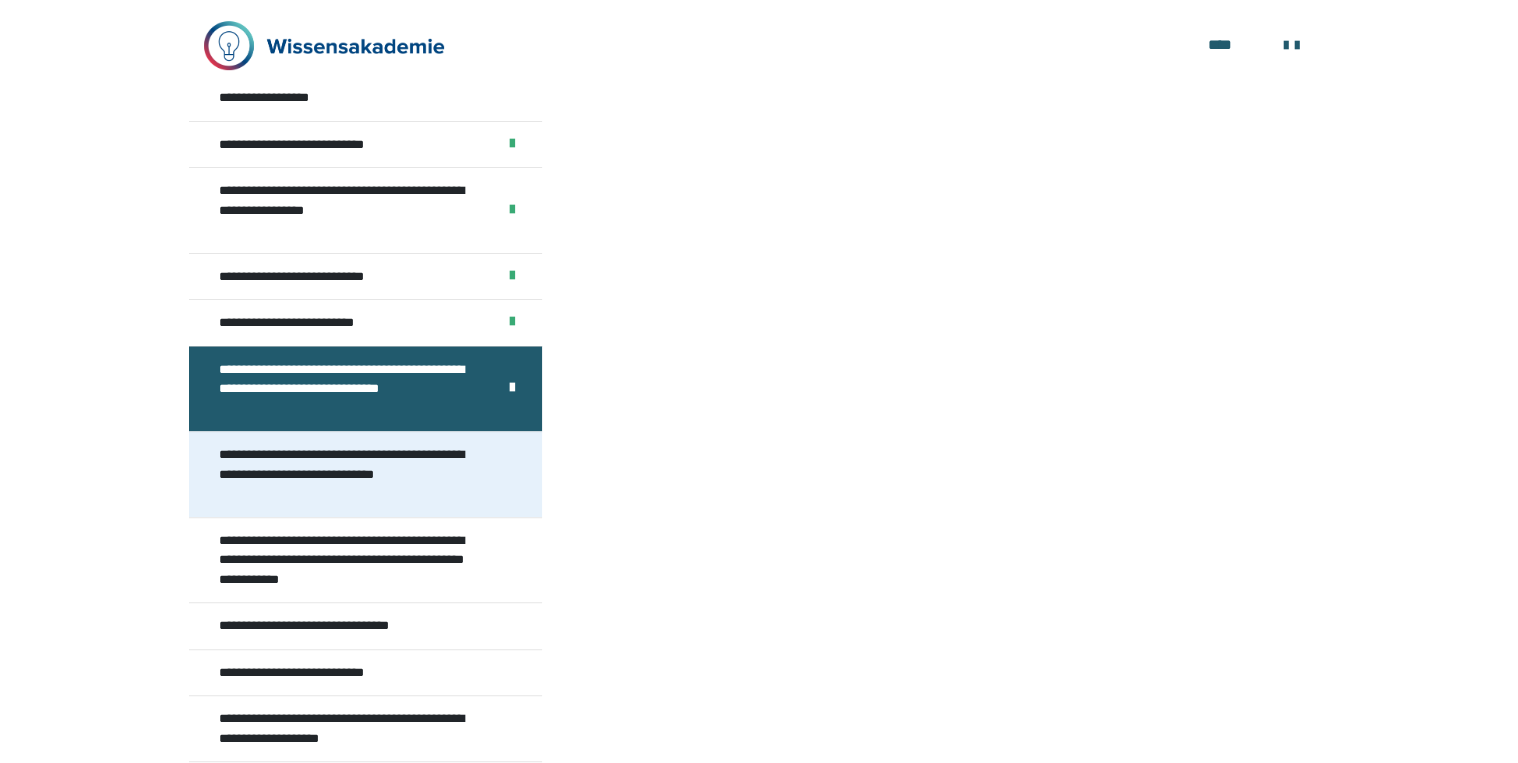 click on "**********" at bounding box center (351, 474) 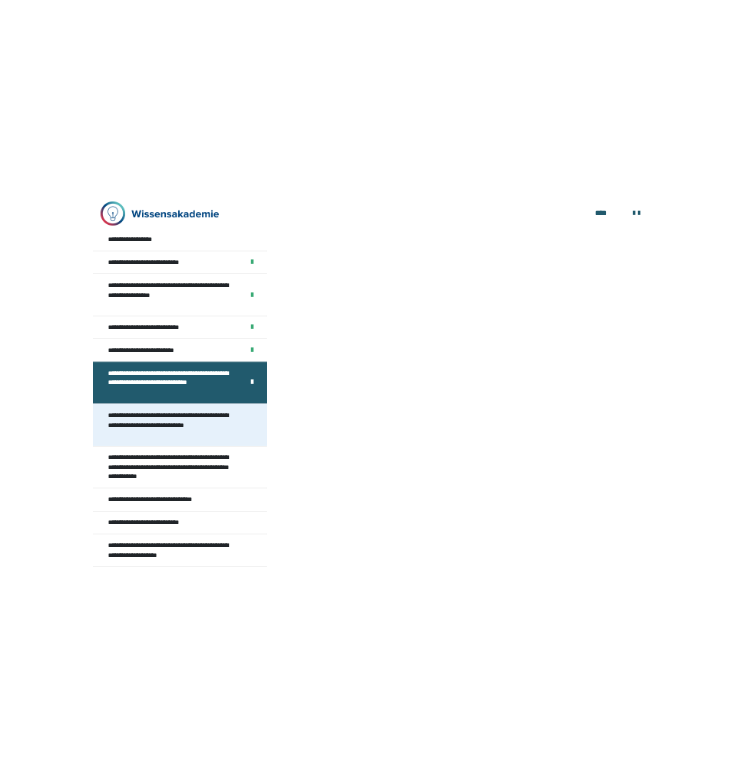 scroll, scrollTop: 428, scrollLeft: 0, axis: vertical 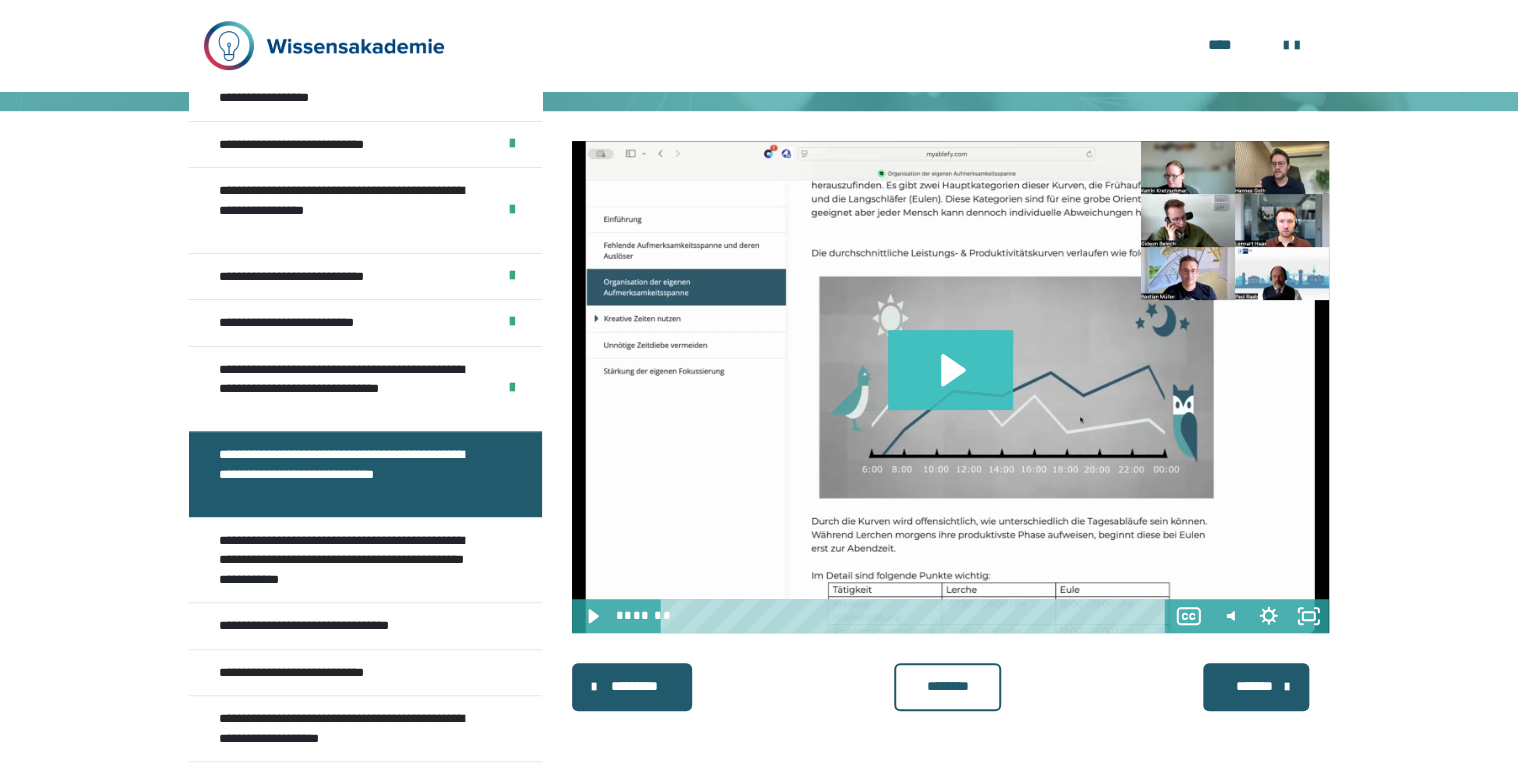 click 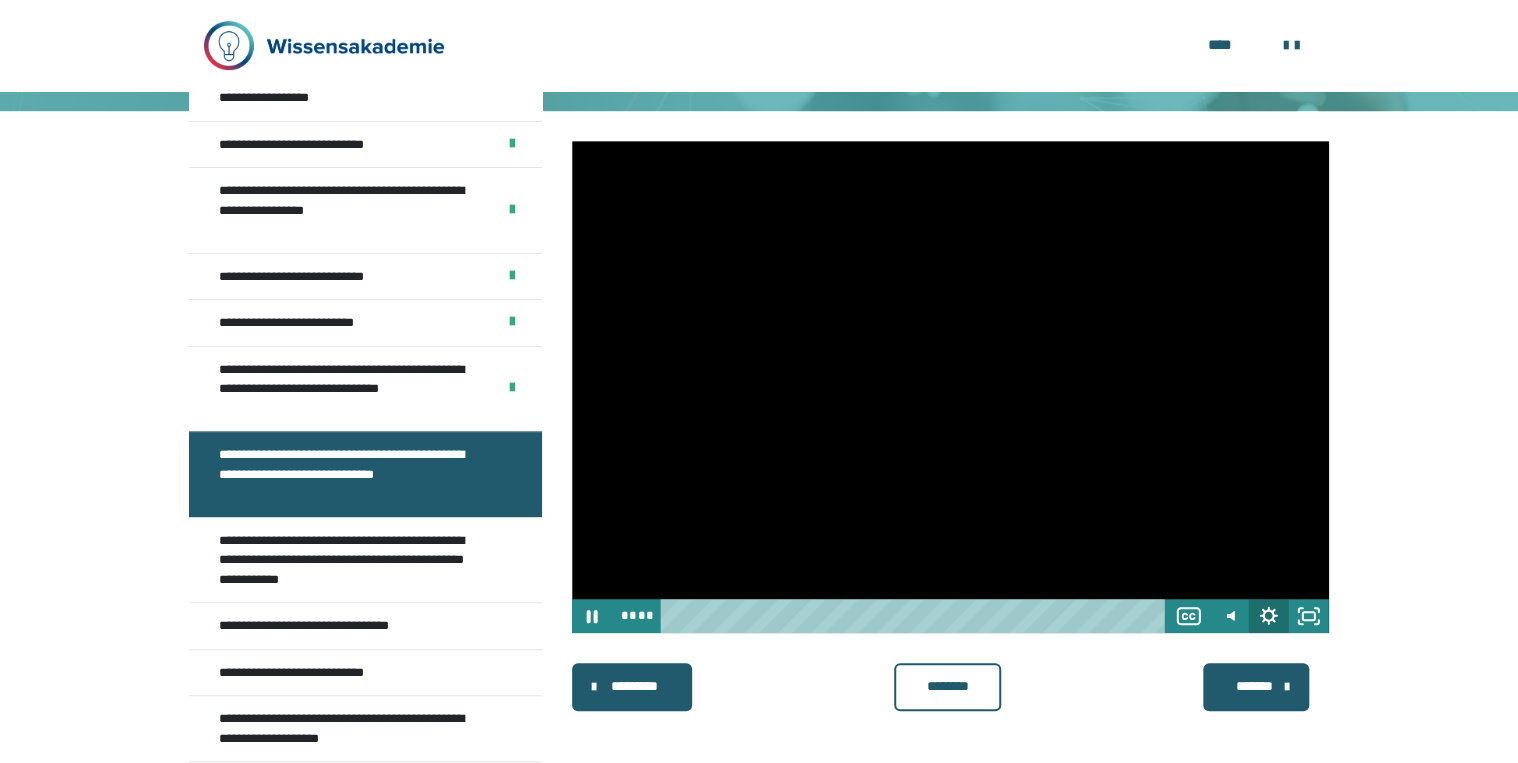click 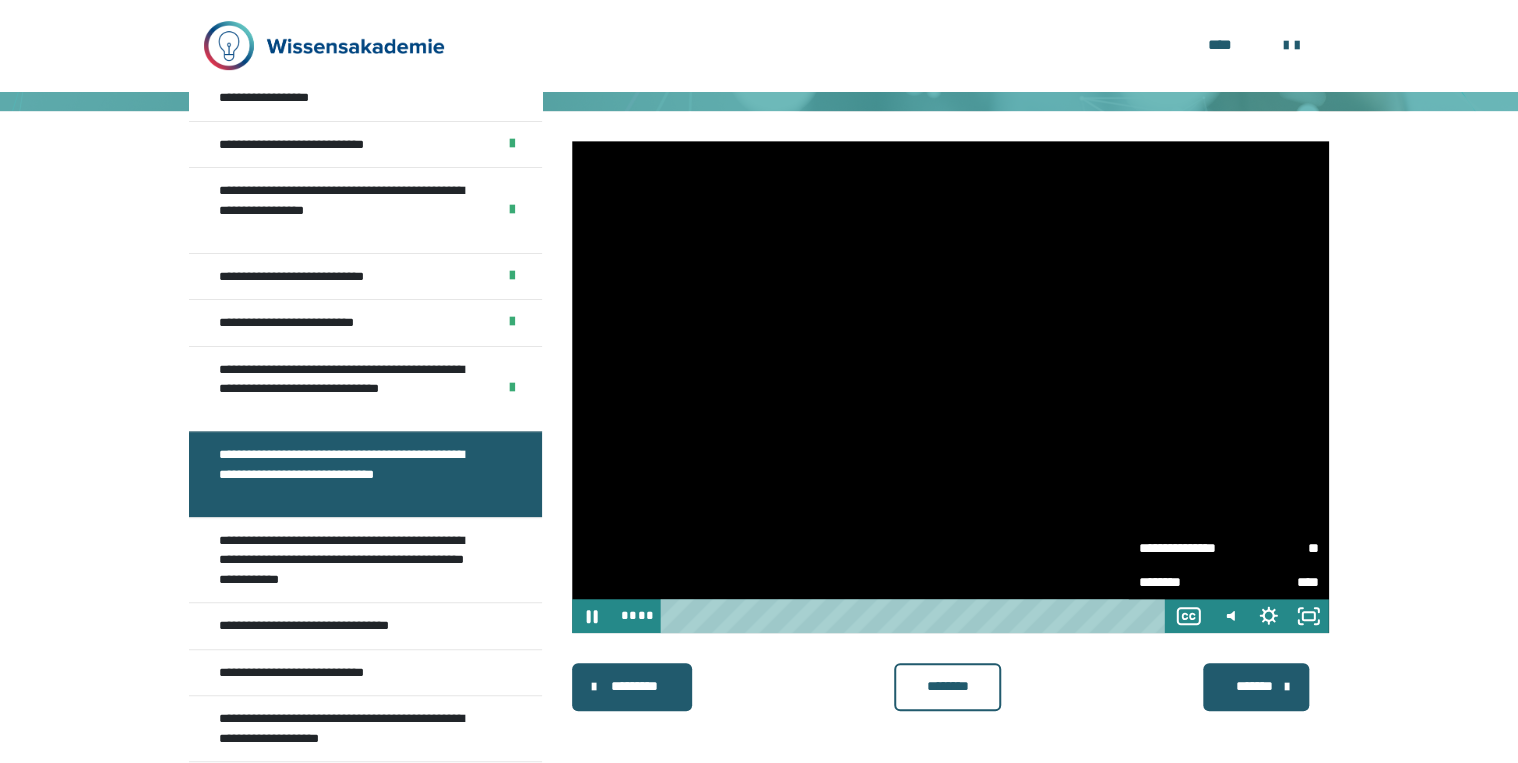 click on "**" at bounding box center (1274, 546) 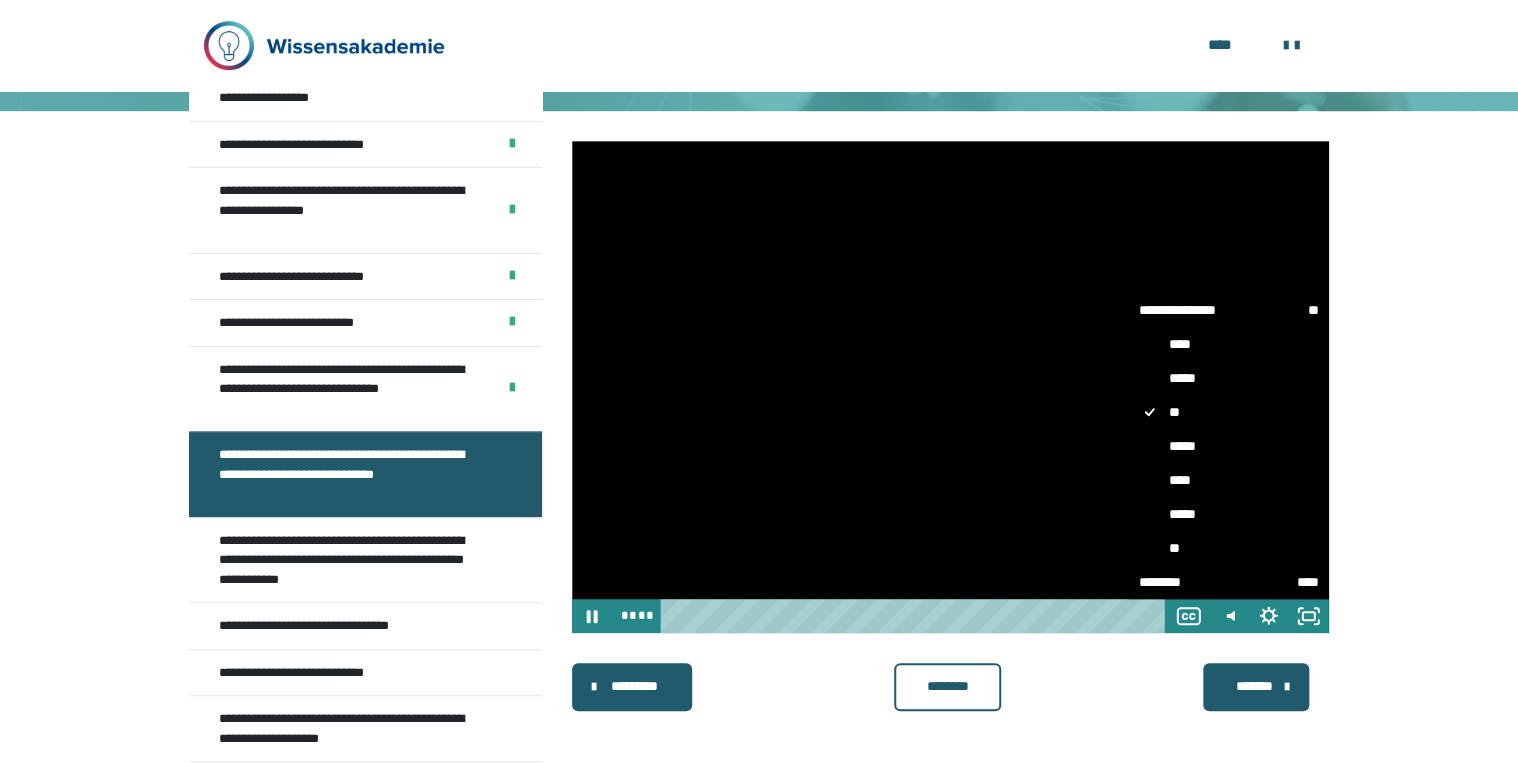 click on "*****" at bounding box center (1229, 446) 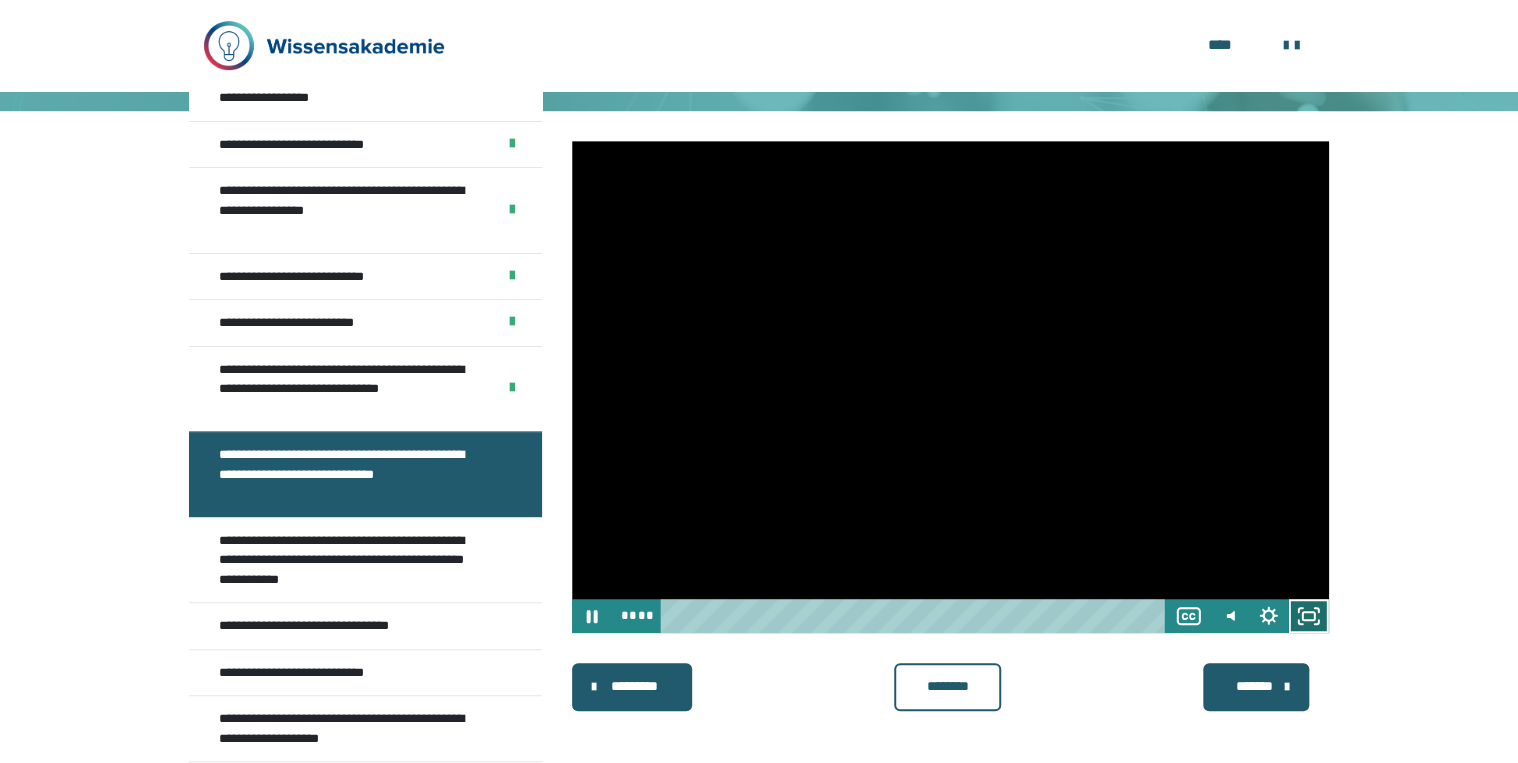 click 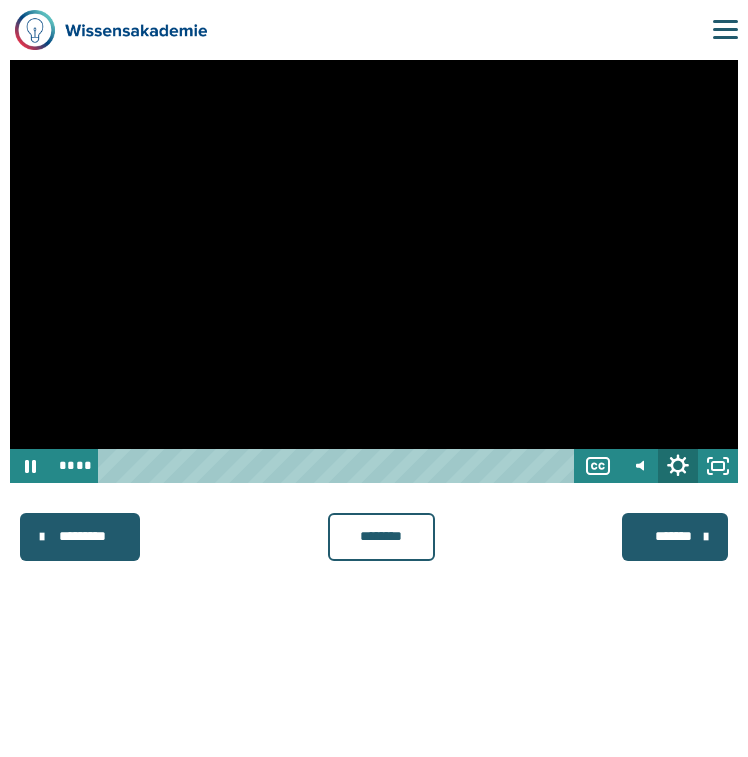 click 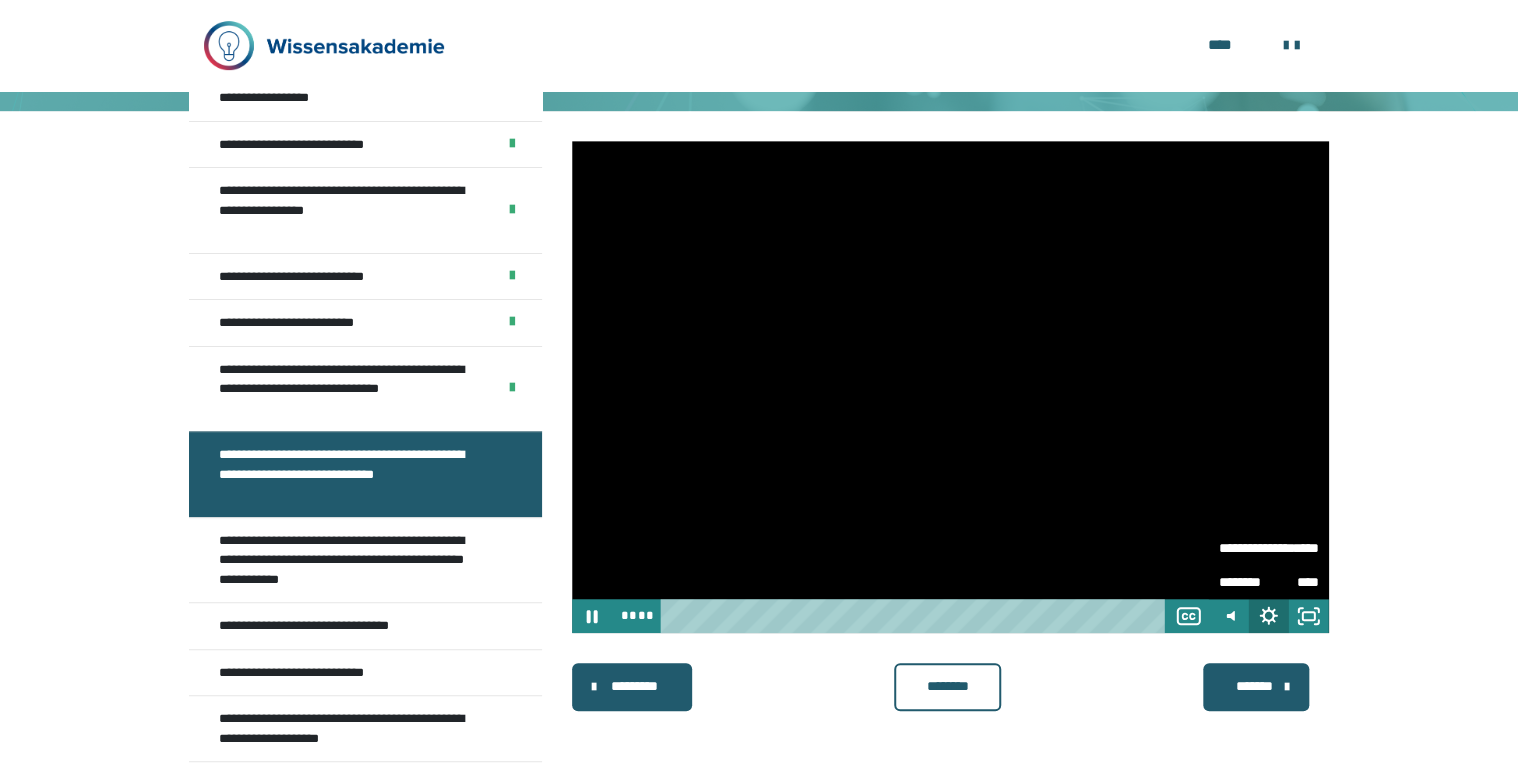 click 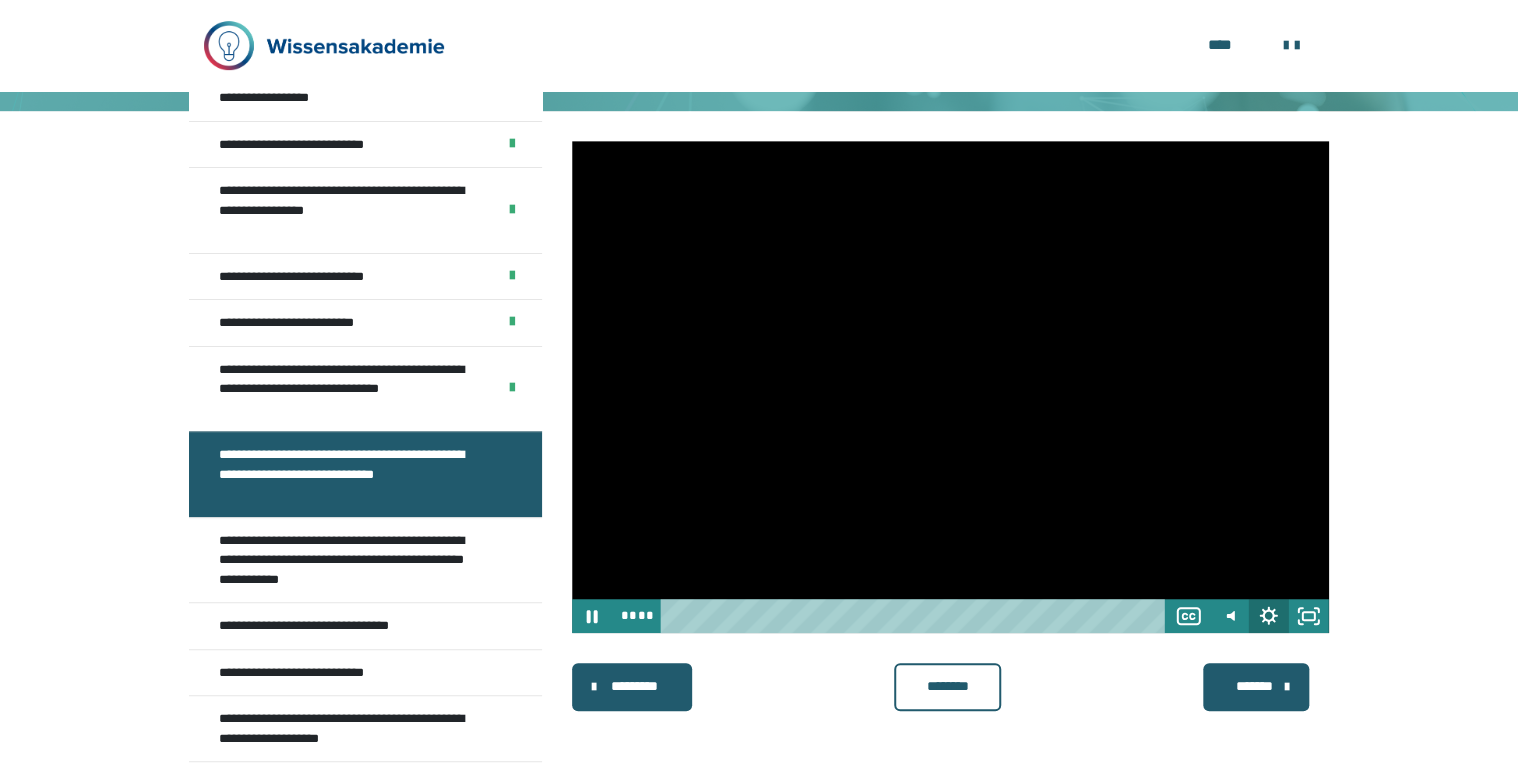 click 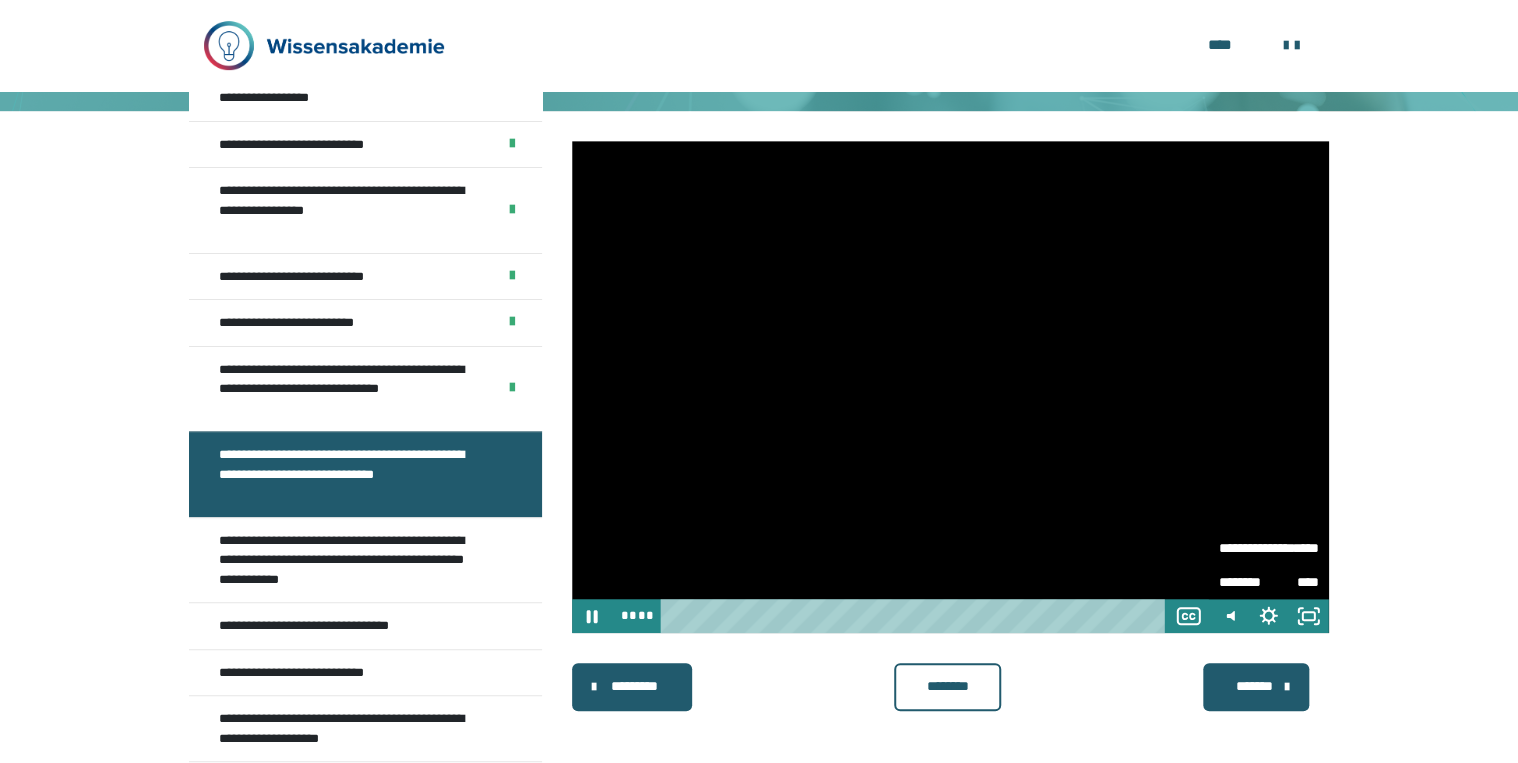 click on "**********" at bounding box center [1244, 541] 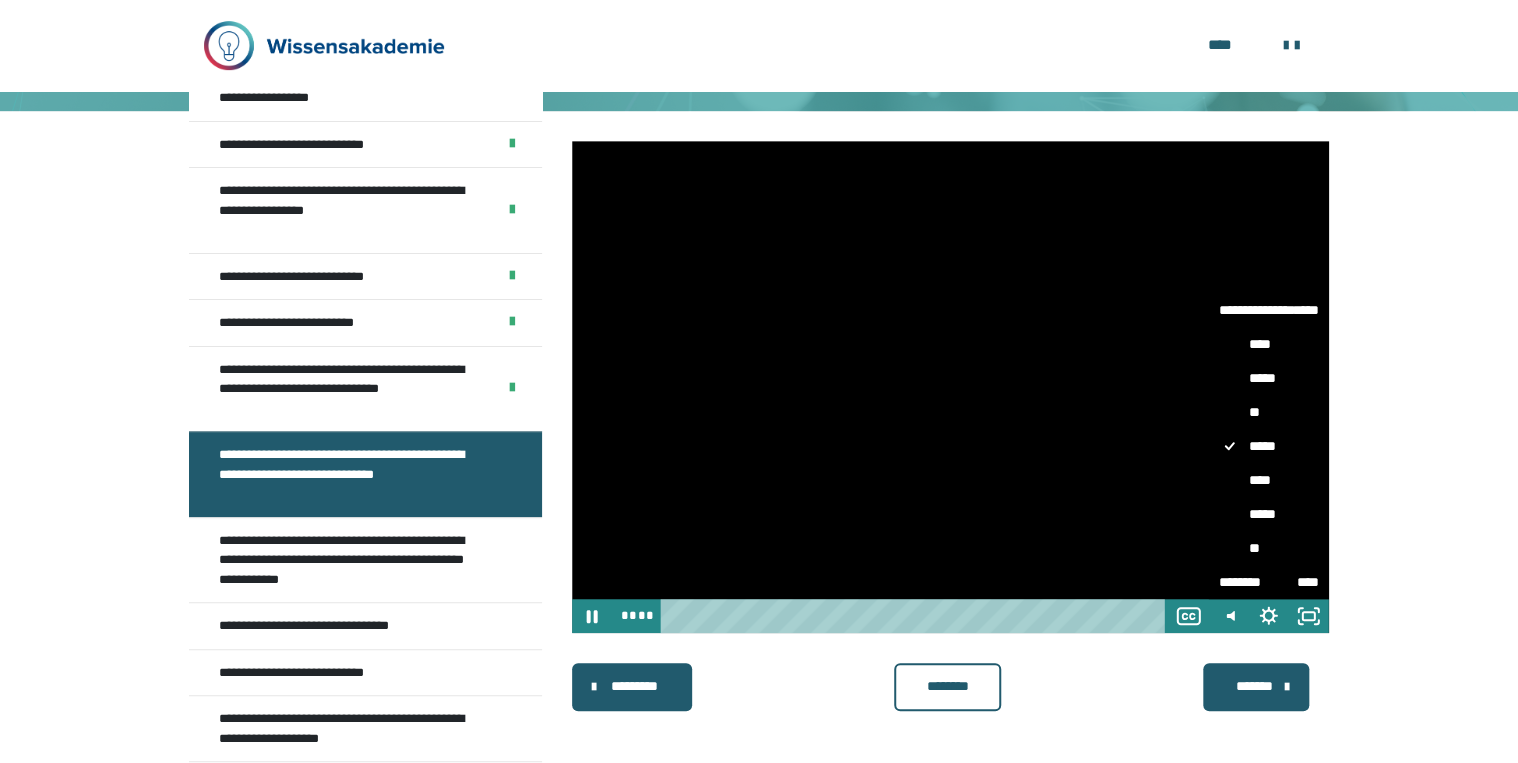 click on "****" at bounding box center [1269, 480] 